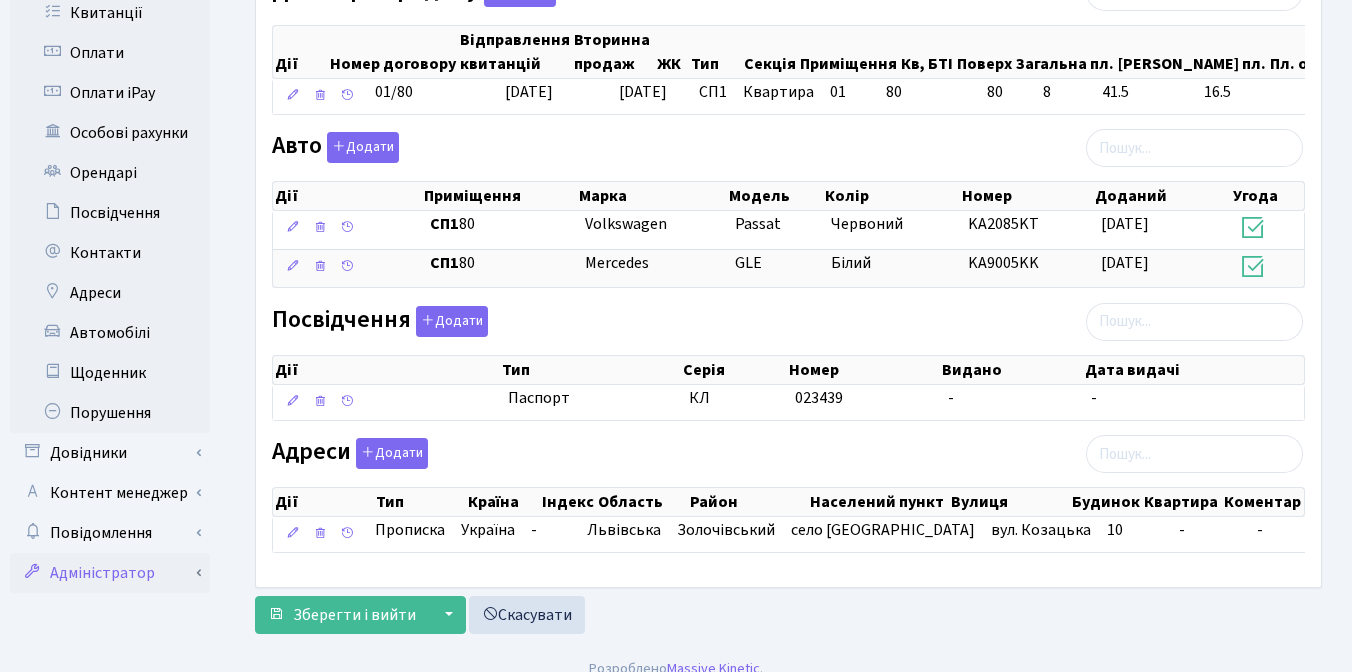 scroll, scrollTop: 652, scrollLeft: 0, axis: vertical 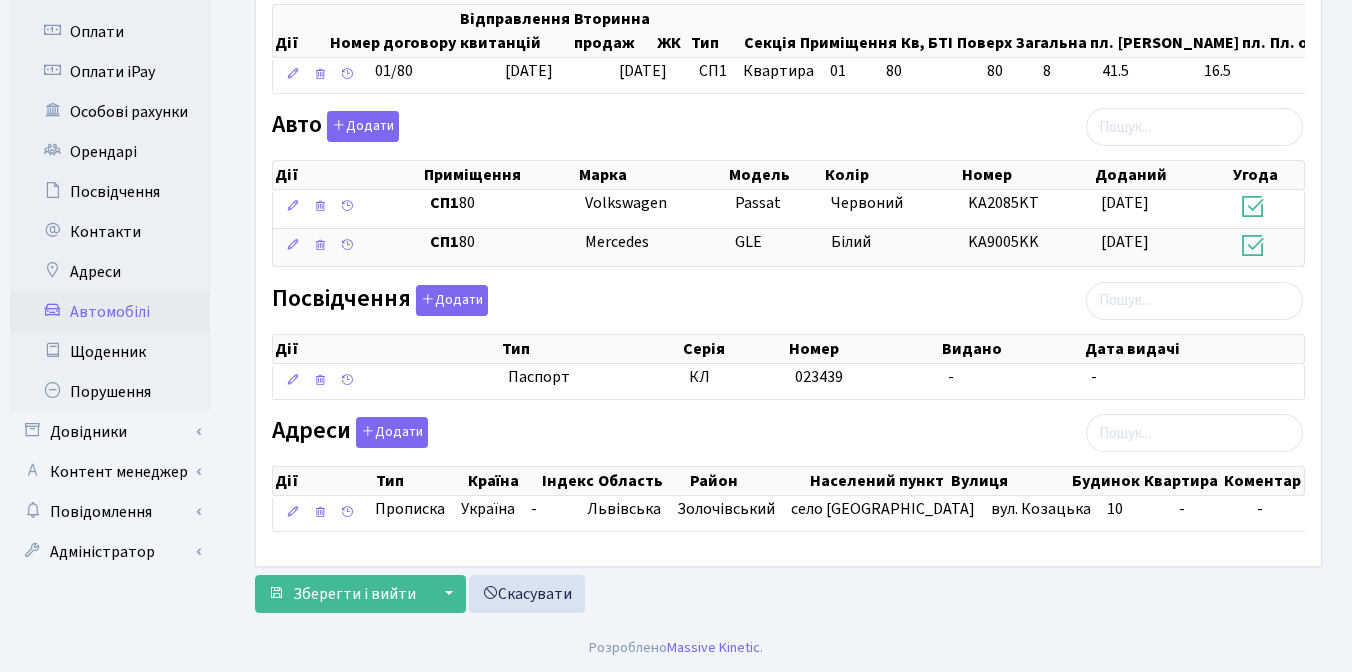 click on "Автомобілі" at bounding box center (110, 312) 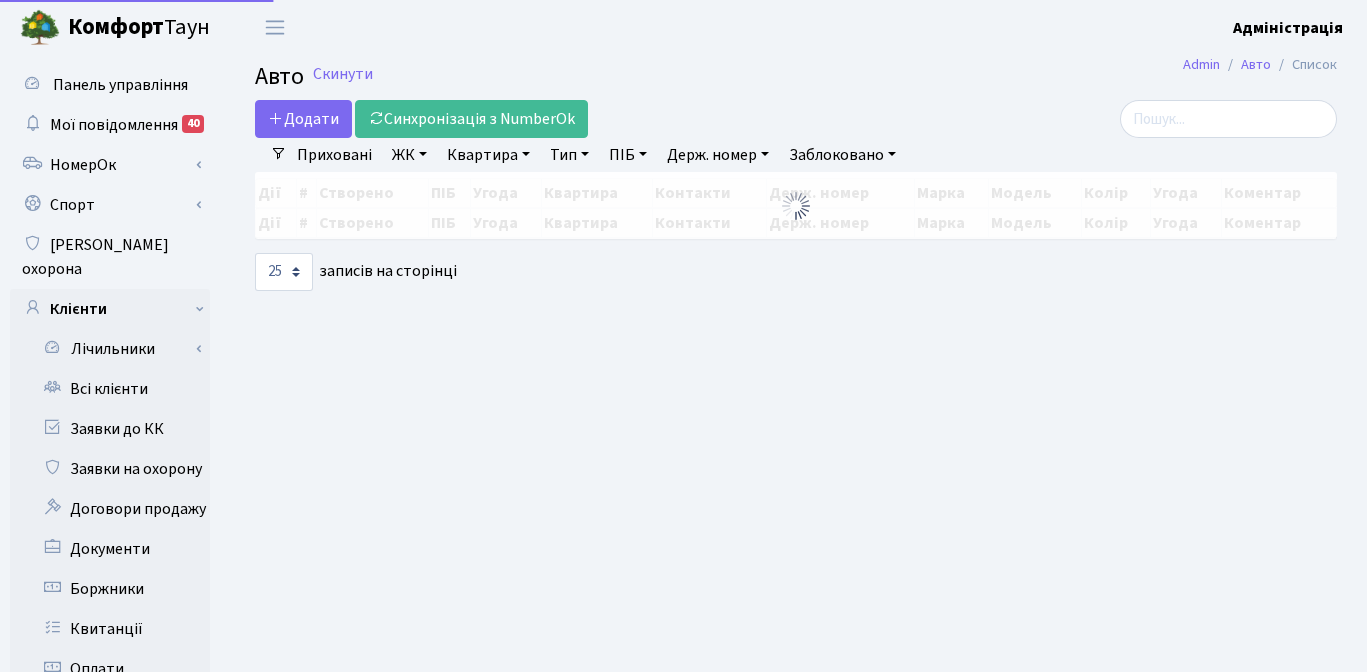 select on "25" 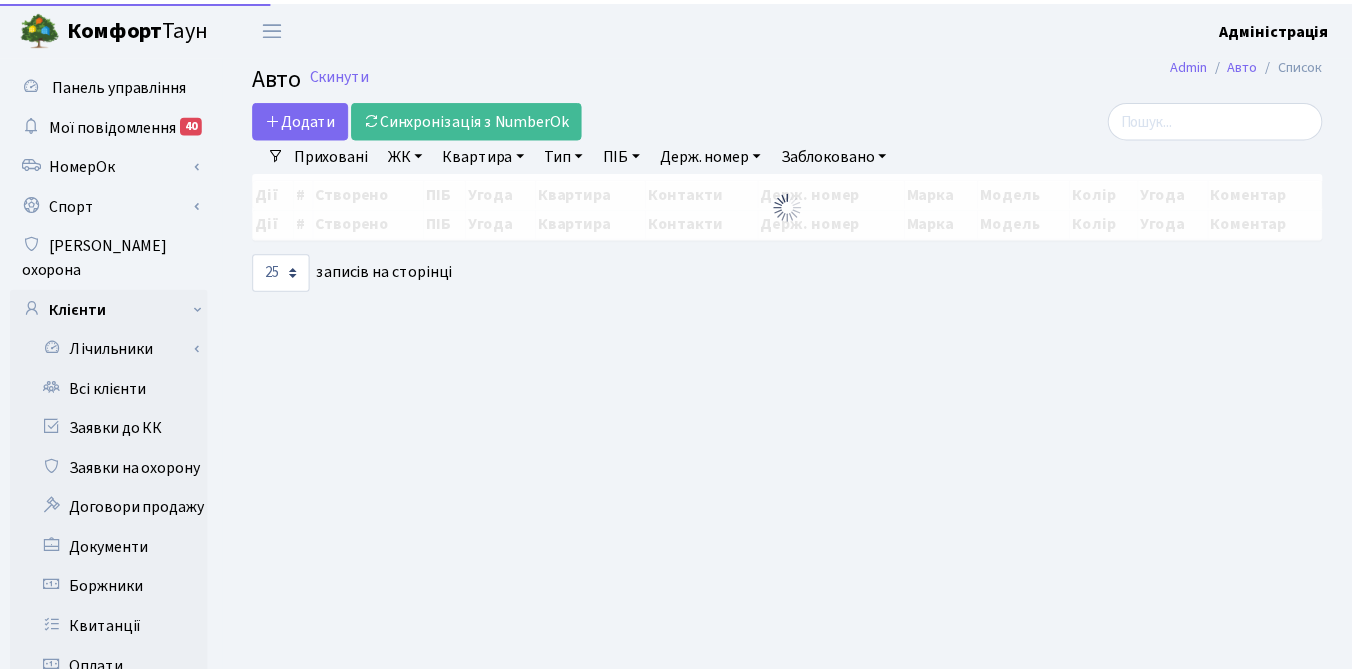 scroll, scrollTop: 0, scrollLeft: 0, axis: both 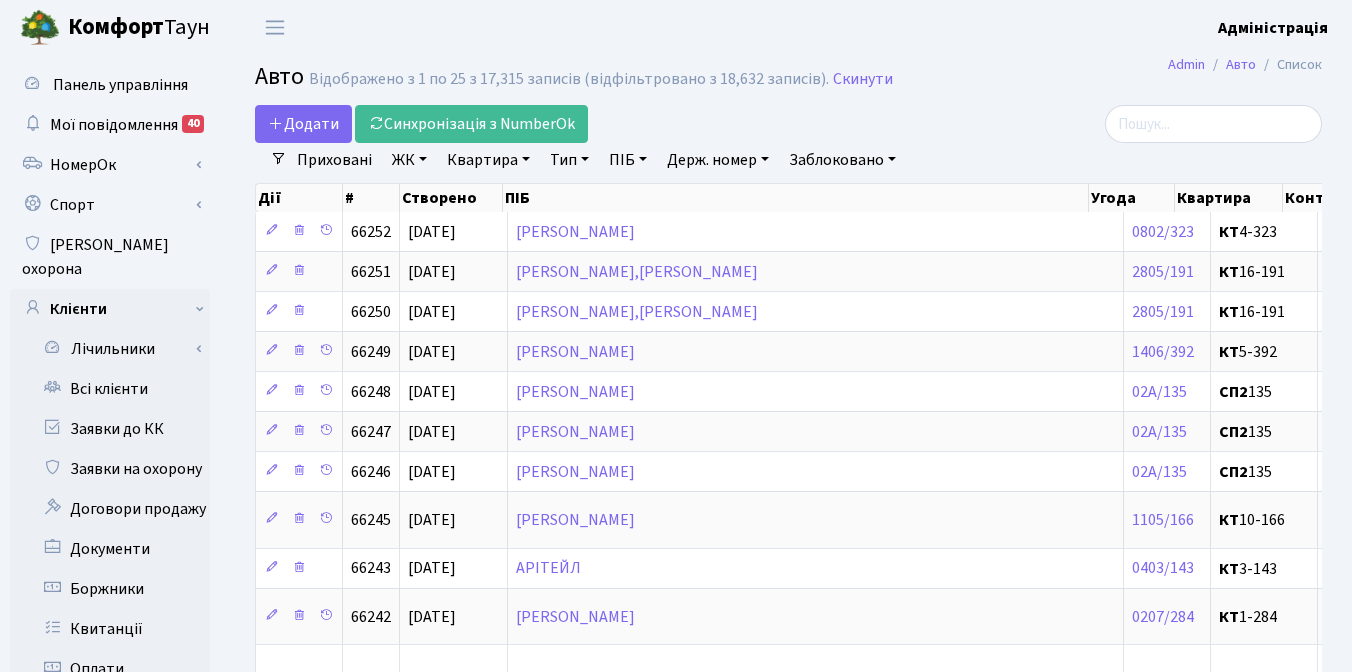 click on "Держ. номер" at bounding box center (718, 160) 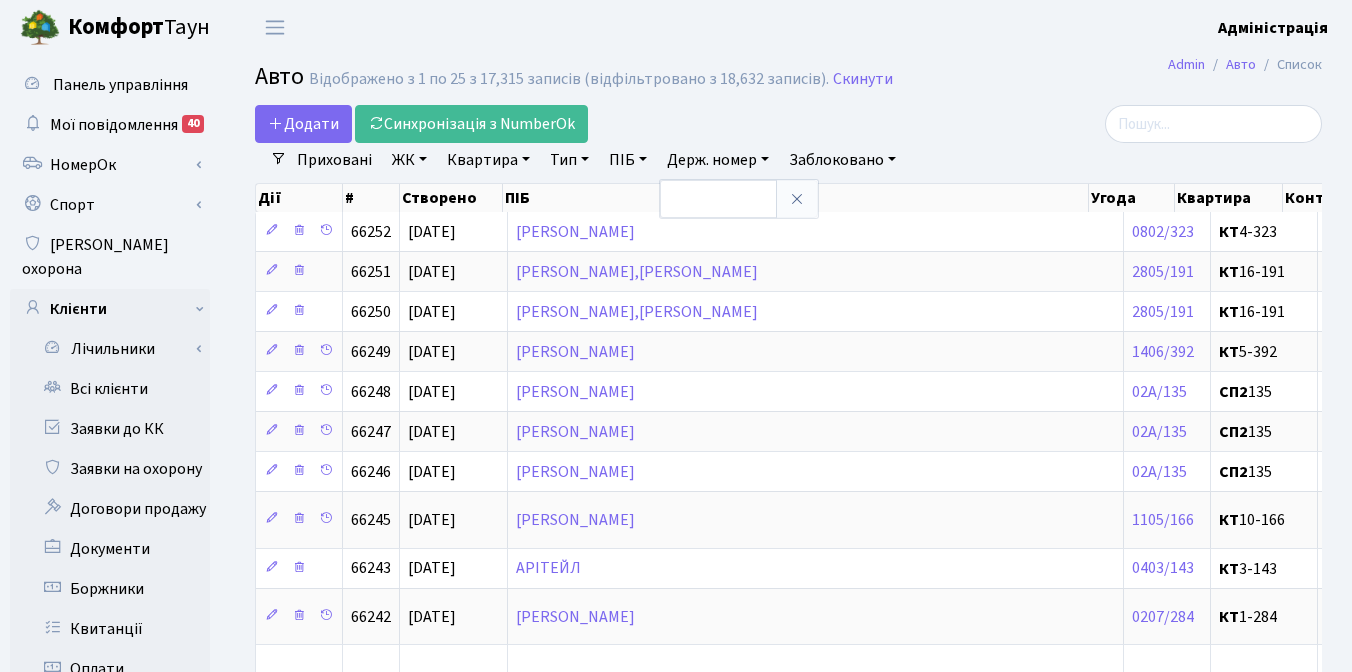 click on "Додати
Синхронізація з NumberOk" at bounding box center [605, 124] 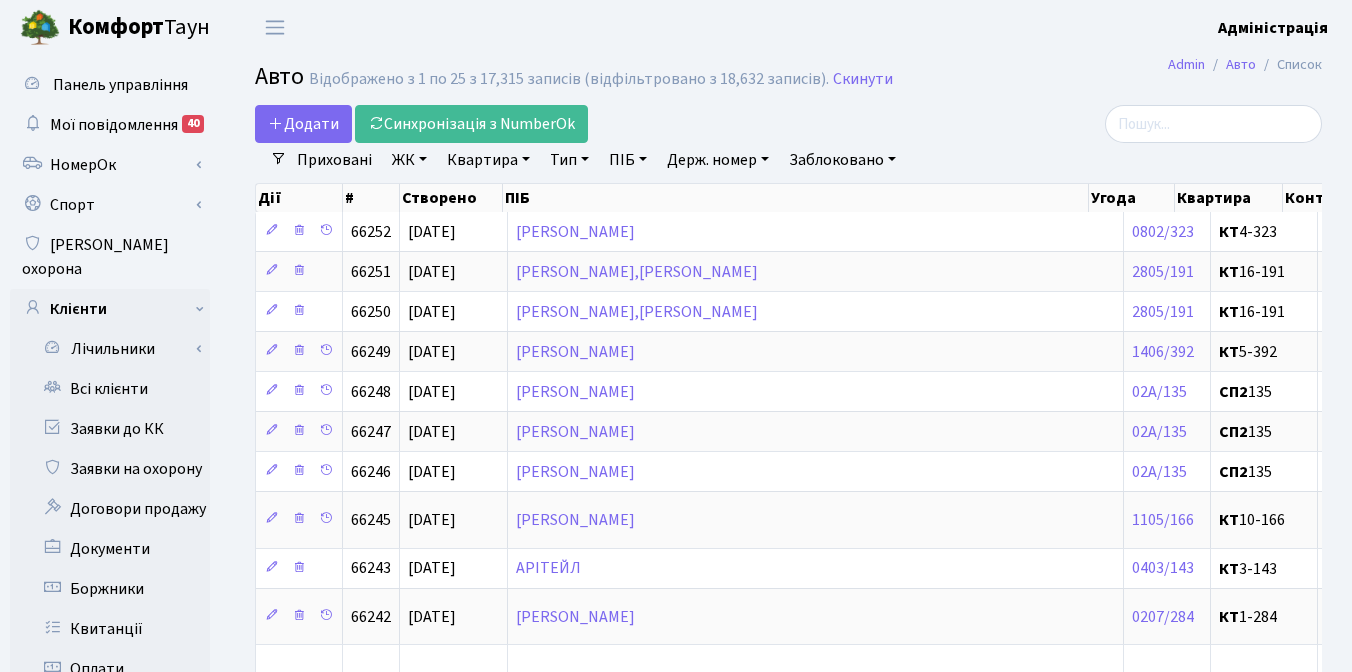 click at bounding box center (1154, 124) 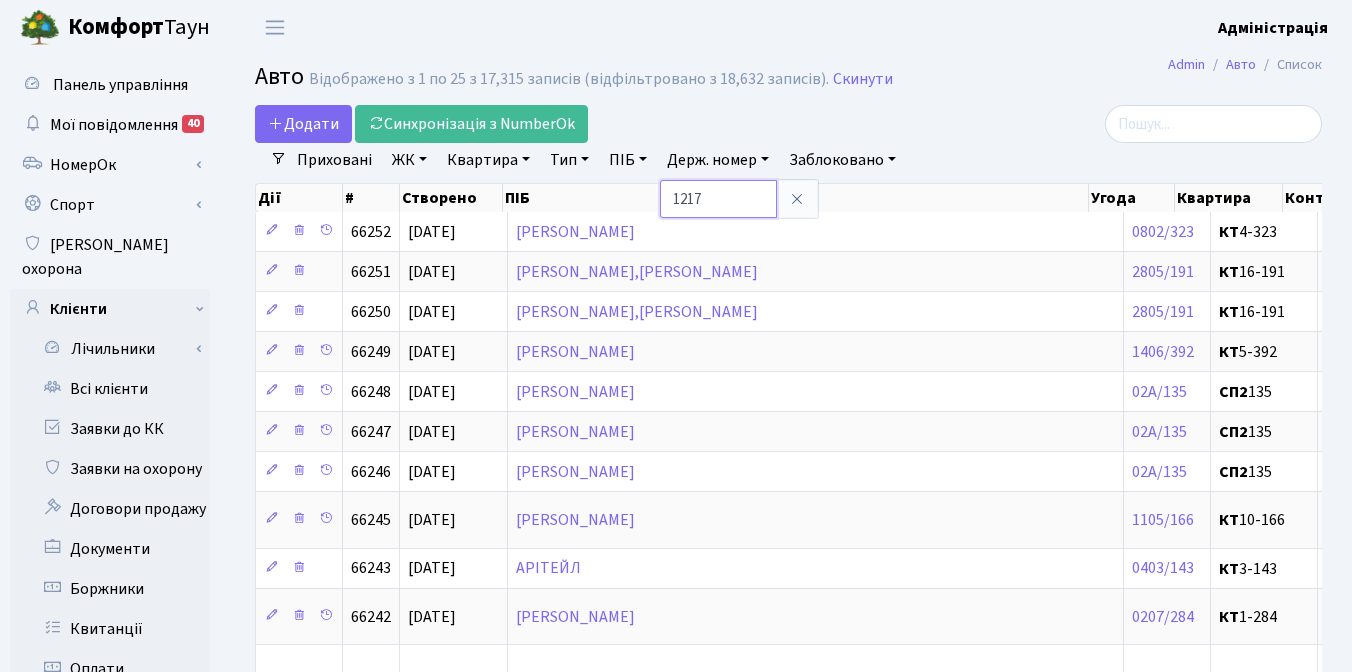 type on "1217" 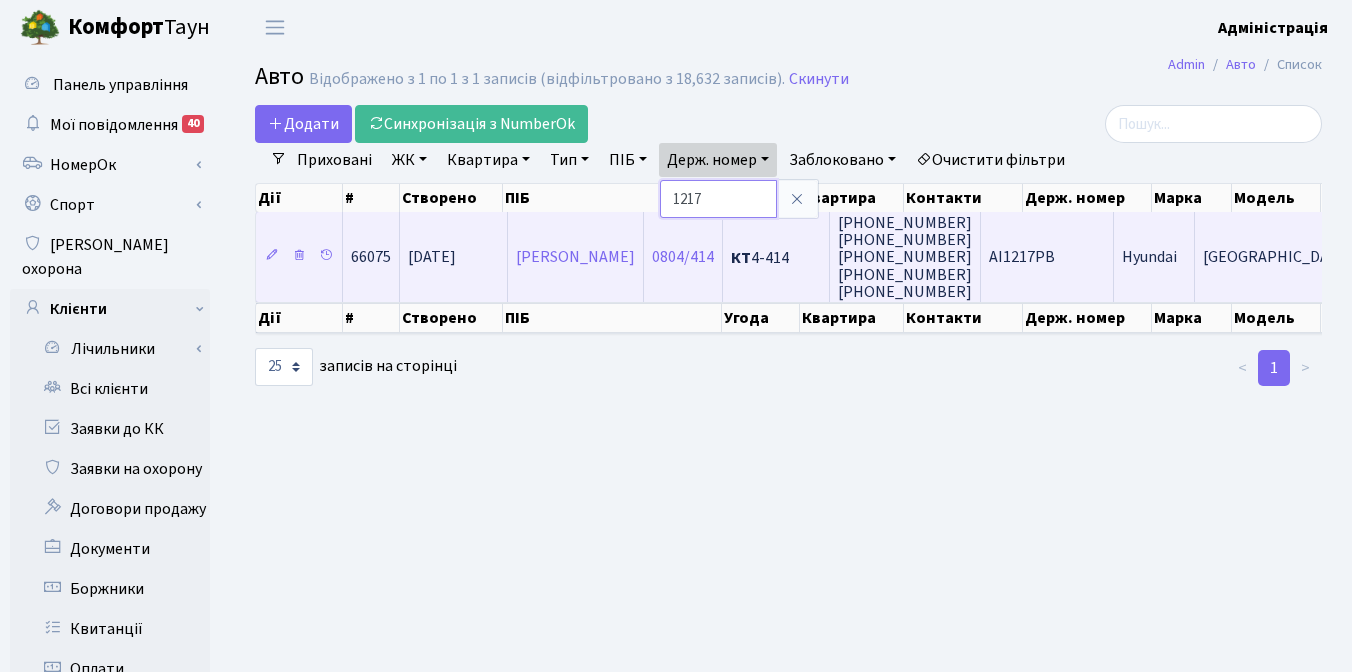 scroll, scrollTop: 0, scrollLeft: 21, axis: horizontal 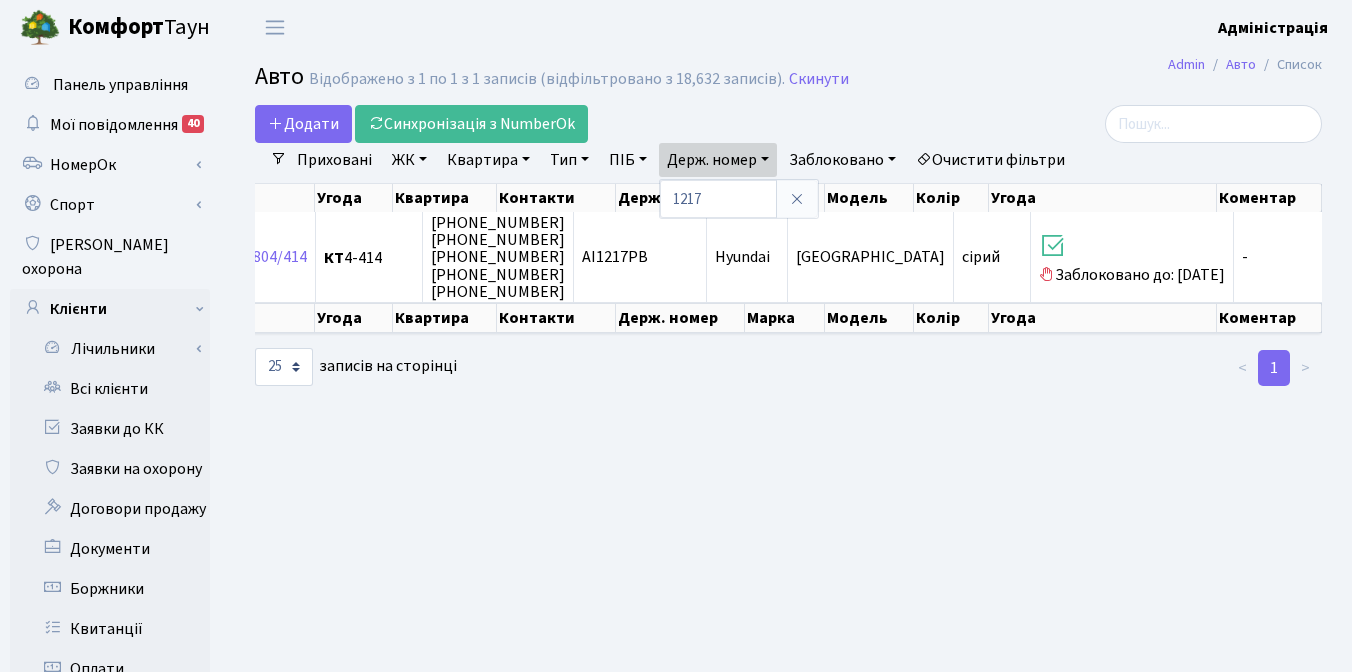 click on "Admin
Авто
Список
Авто
Відображено з 1 по 1 з 1 записів (відфільтровано з 18,632 записів). Скинути
Додати
Синхронізація з NumberOk
Фільтри
Приховані
ЖК
-
ТХ, вул. Ділова, 1/2
КТ, вул. Регенераторна, 4" at bounding box center (788, 637) 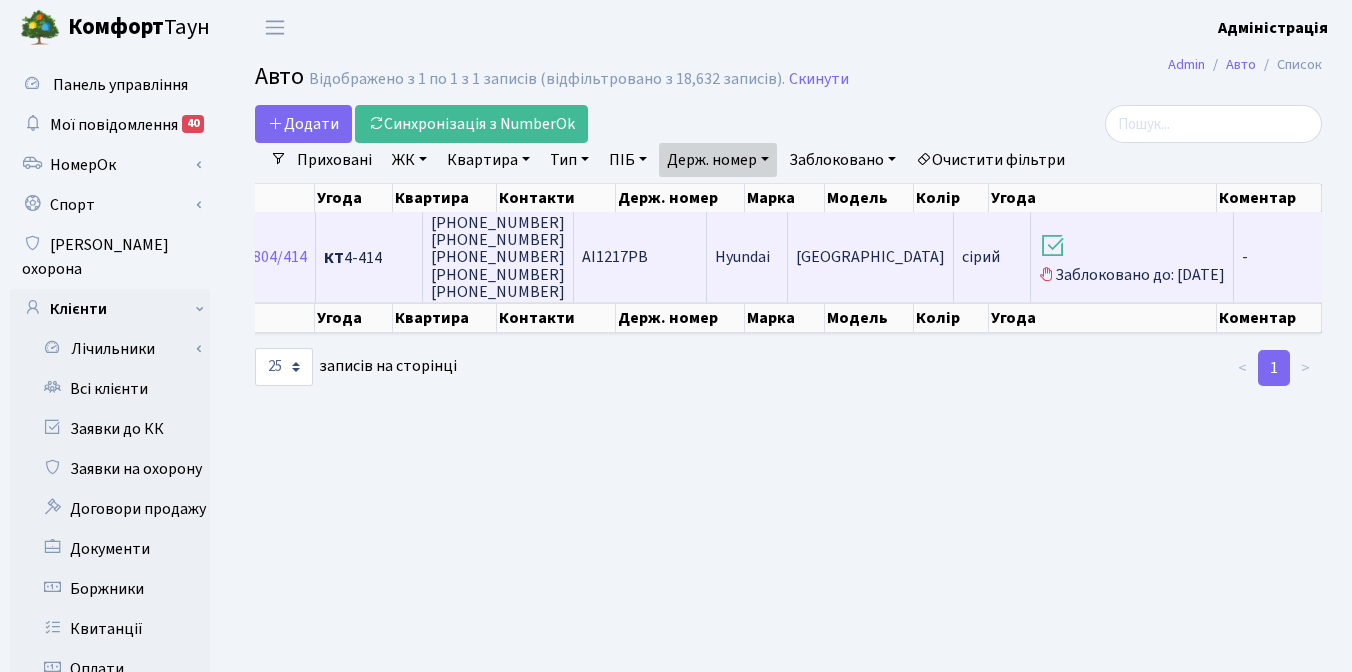 click on "Hyundai" at bounding box center (742, 258) 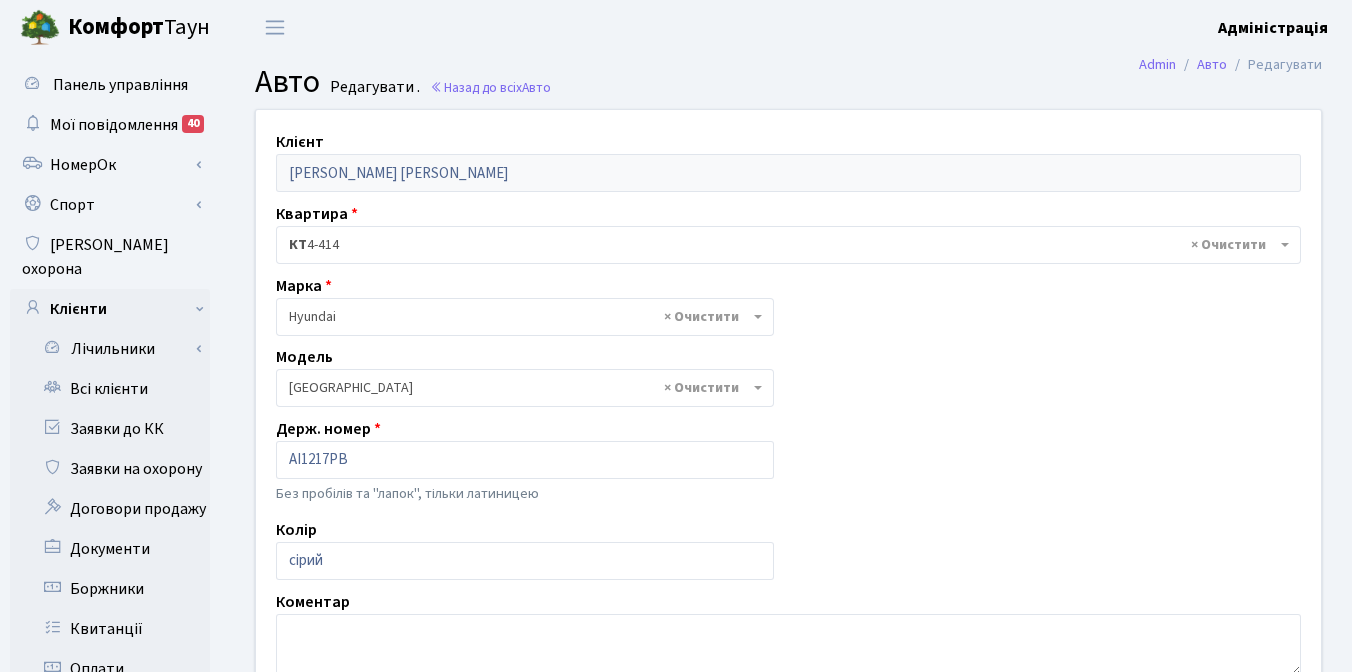 select on "1040" 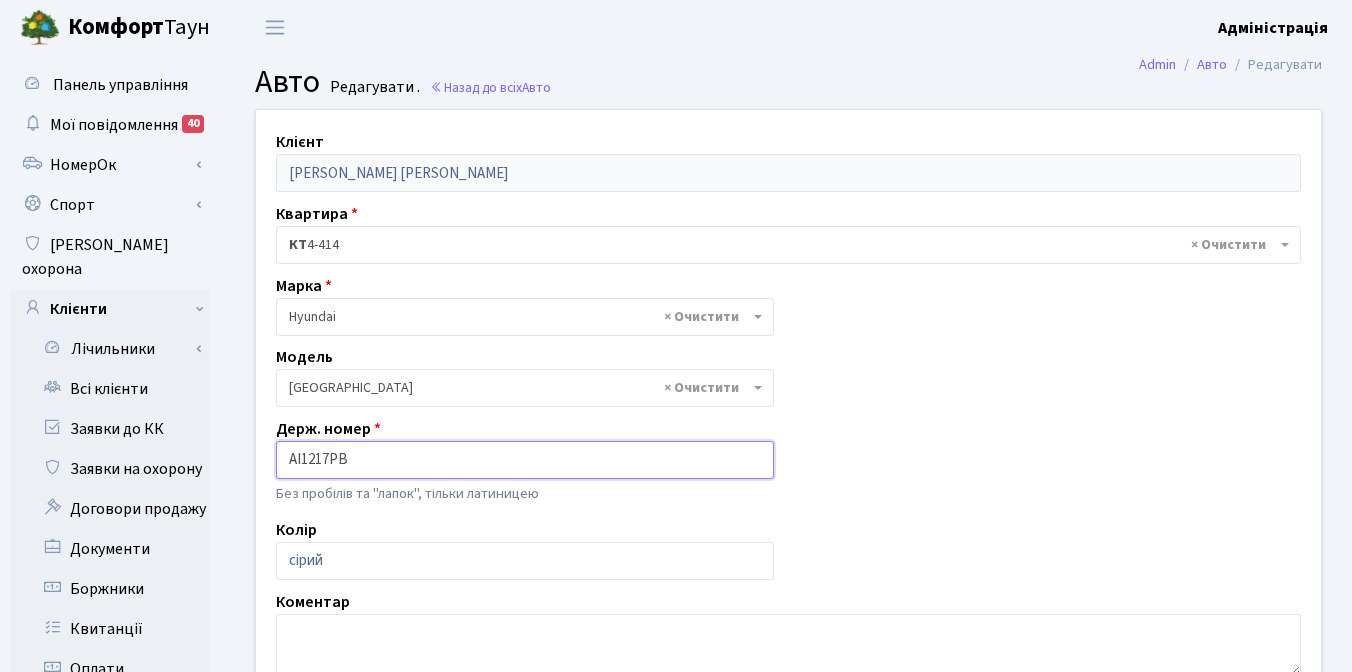 drag, startPoint x: 351, startPoint y: 458, endPoint x: 278, endPoint y: 456, distance: 73.02739 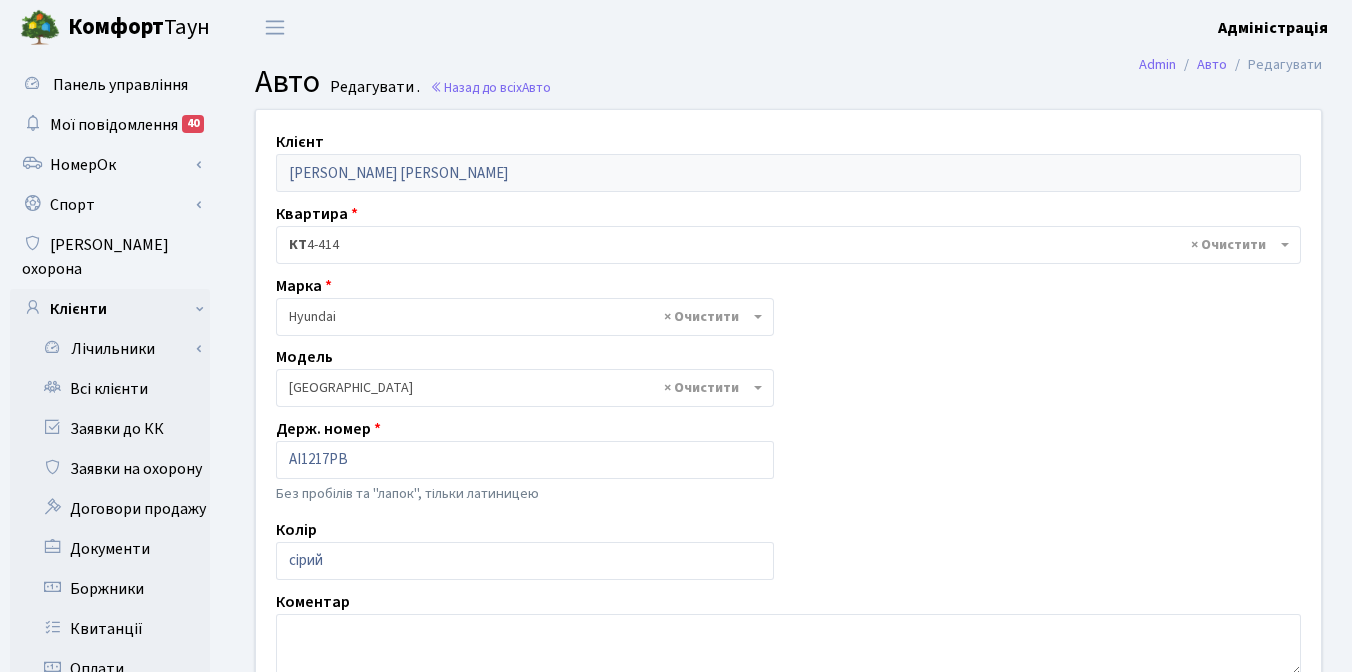 click on "Комфорт  Таун
Адміністрація
Мій обліковий запис
Вийти" at bounding box center (676, 27) 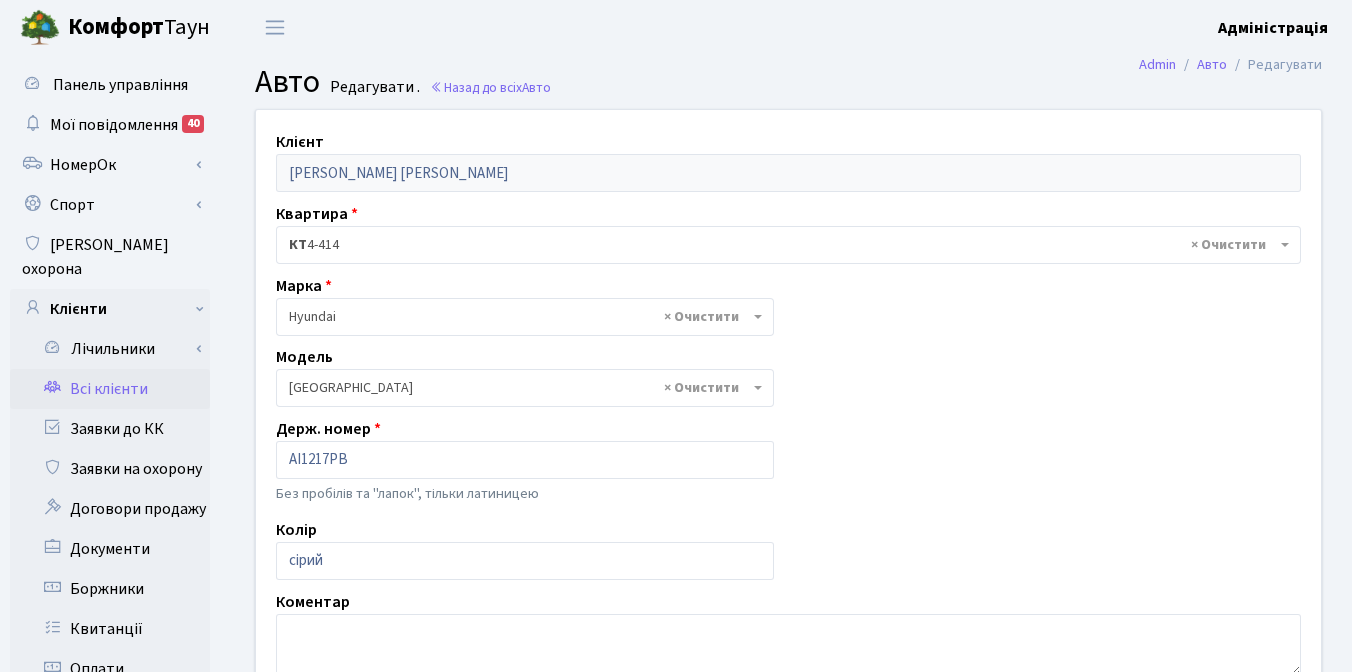 click on "Всі клієнти" at bounding box center (110, 389) 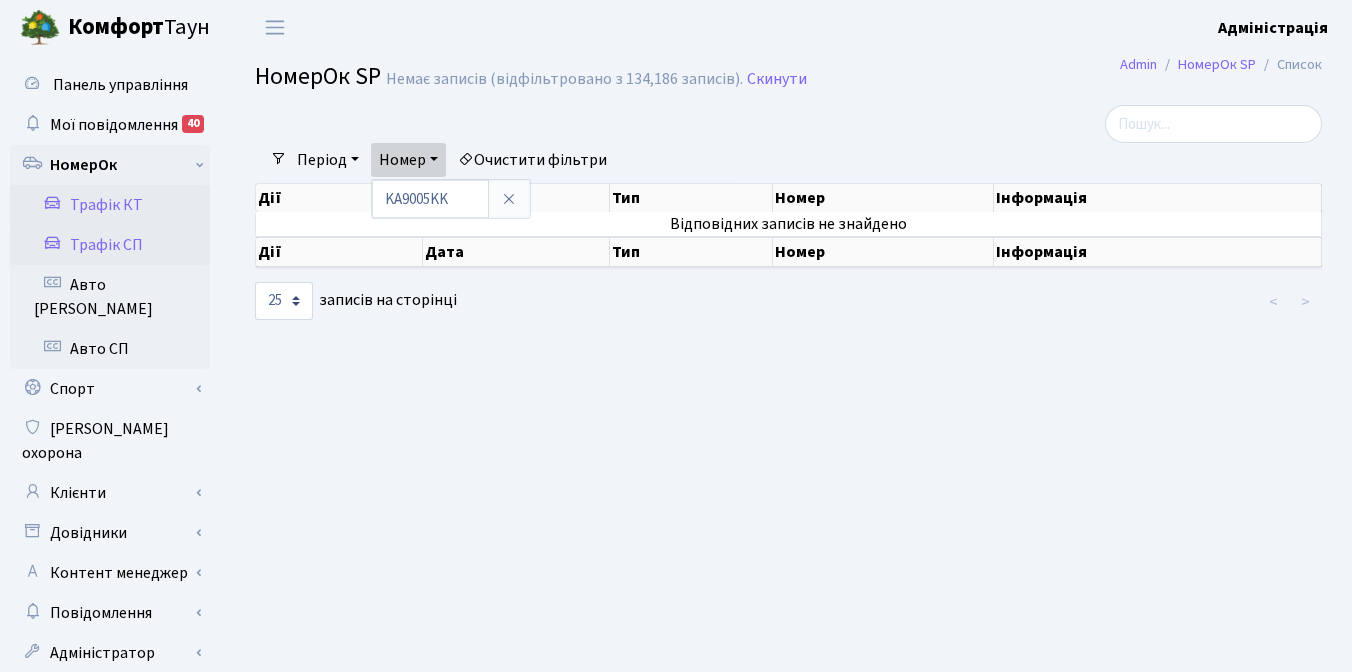select on "25" 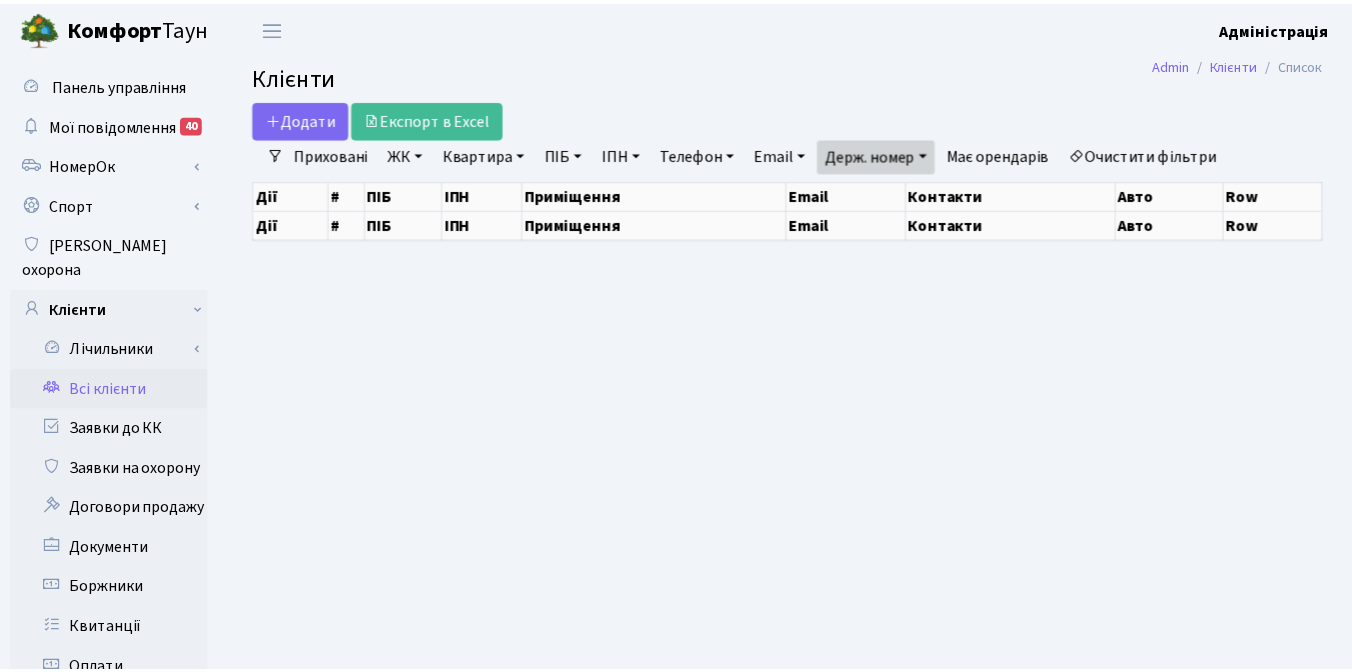 scroll, scrollTop: 0, scrollLeft: 0, axis: both 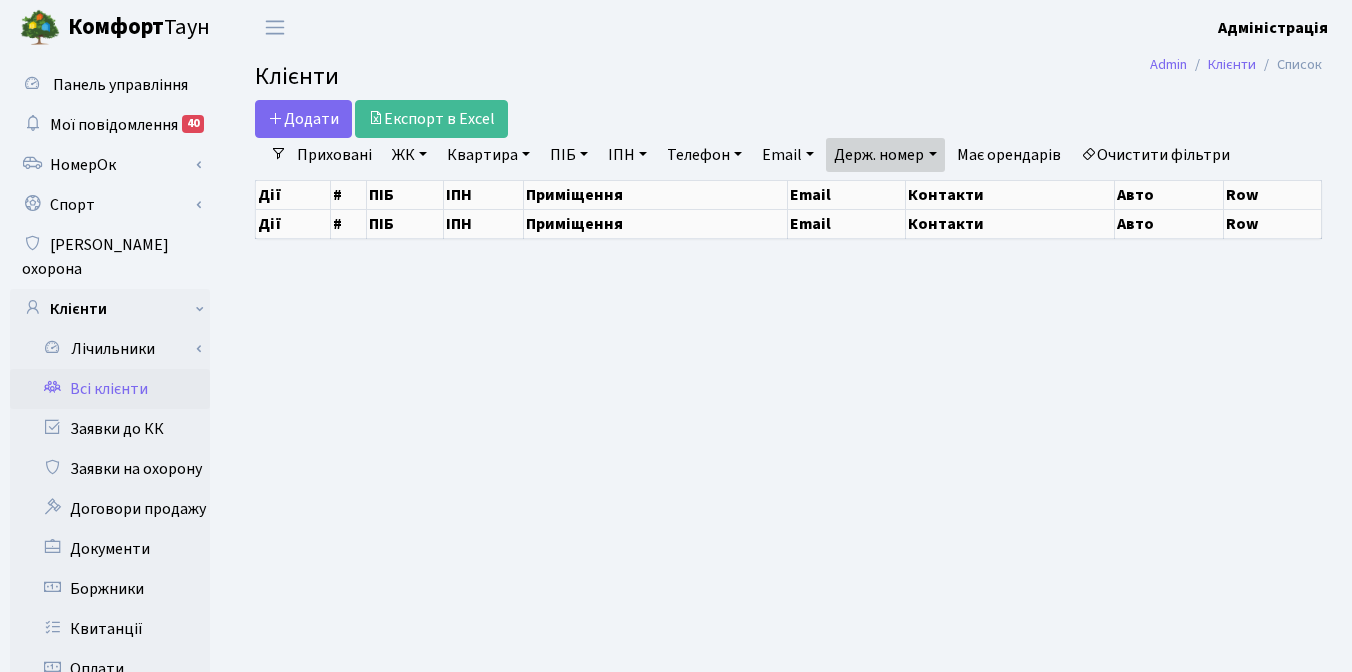 select on "25" 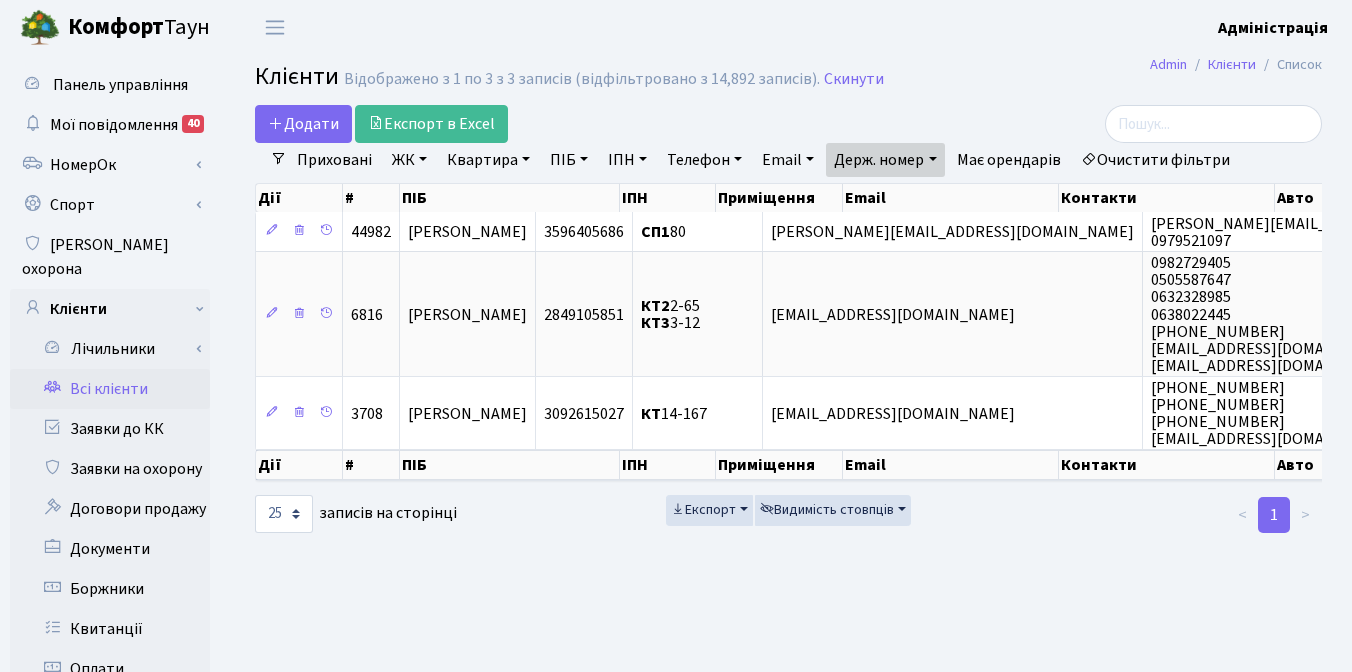 click on "Очистити фільтри" at bounding box center (1155, 160) 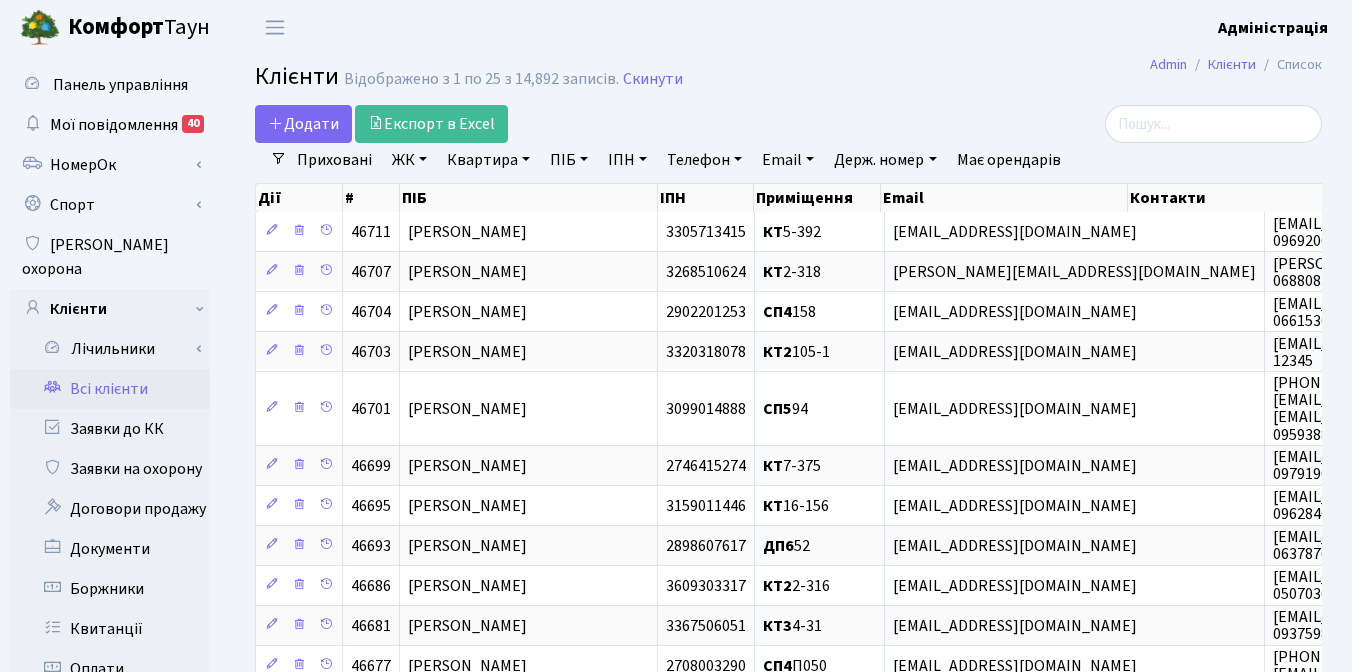 click on "Клієнти
Відображено з 1 по 25 з 14,892 записів. Скинути" at bounding box center (788, 80) 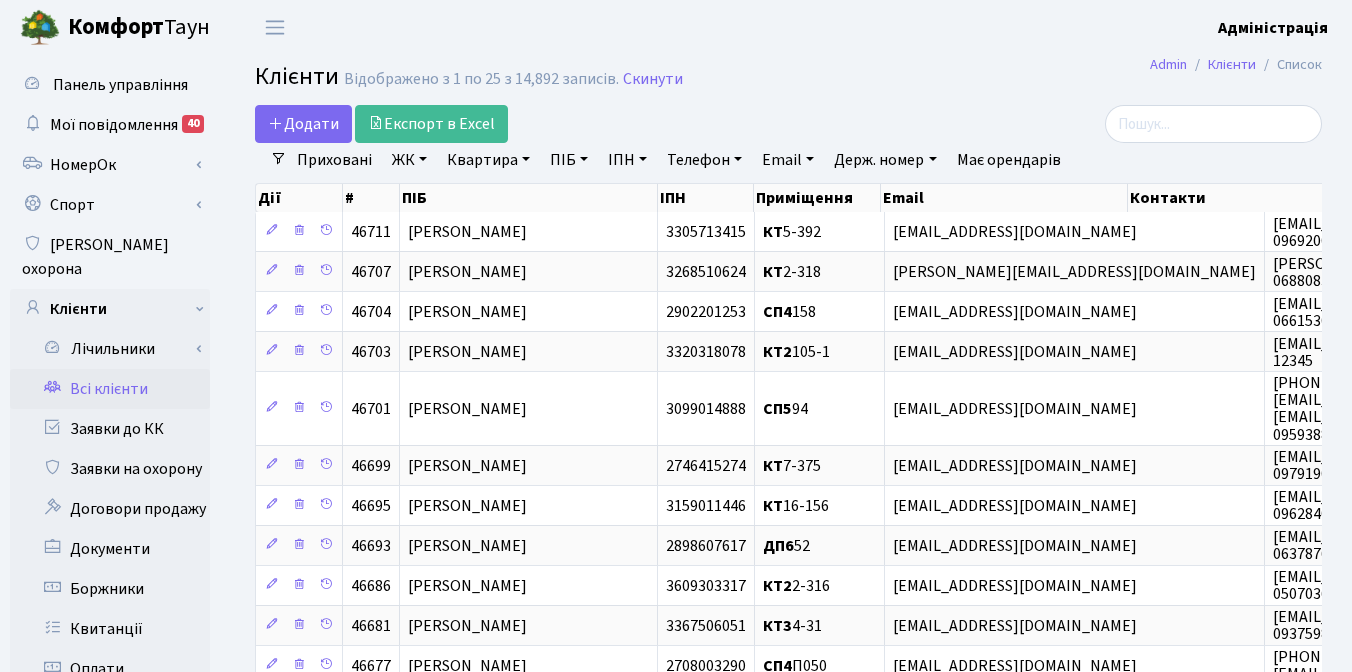 click on "Admin
Клієнти
Список
Клієнти
Відображено з 1 по 25 з 14,892 записів. Скинути
Додати
Експорт в Excel
Фільтри
Приховані
ЖК
ТХ, вул. Ділова, 1/2
КТ, вул. Регенераторна, 4
КТ2, просп. Соборності, 17" at bounding box center (788, 717) 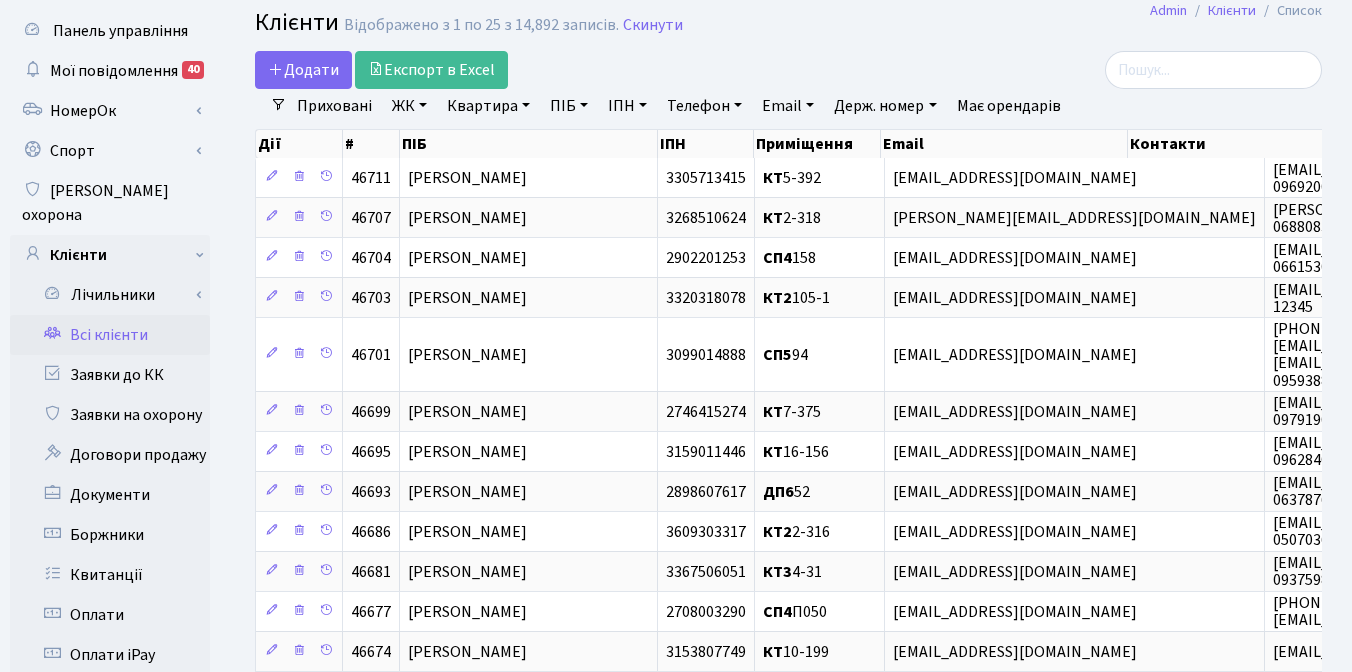 scroll, scrollTop: 55, scrollLeft: 0, axis: vertical 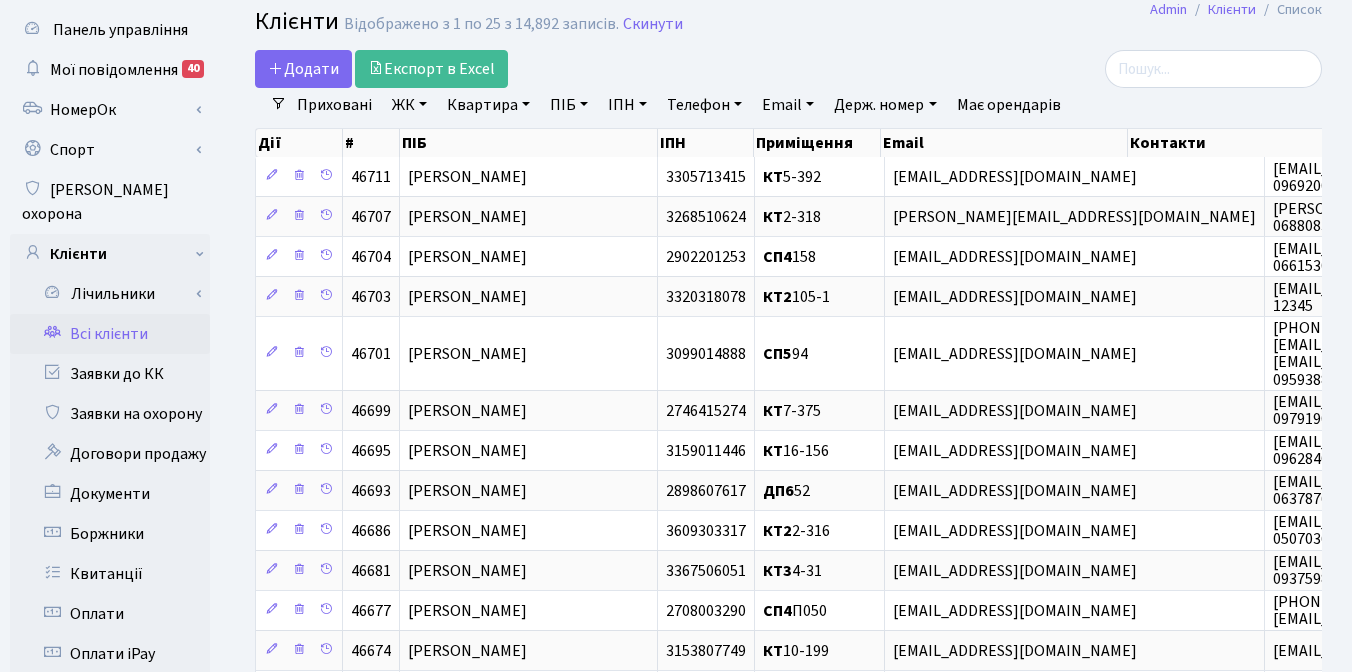 click on "Додати
Експорт в Excel" at bounding box center [605, 69] 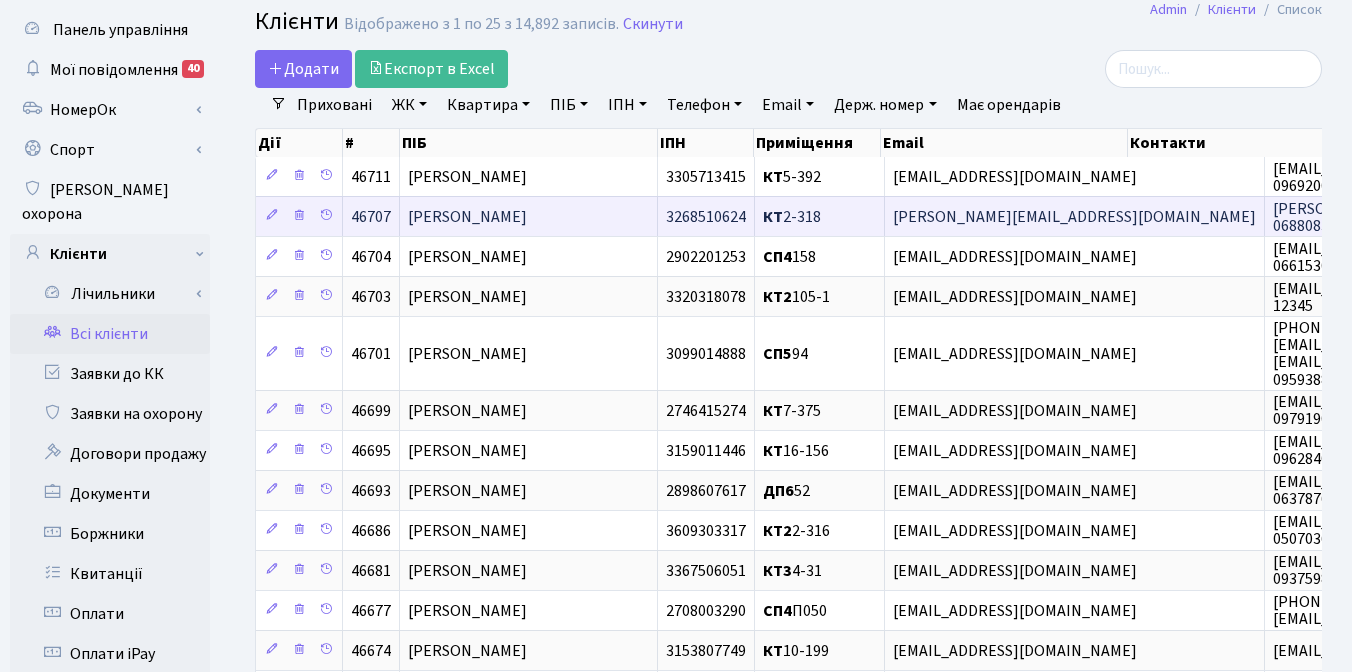 scroll, scrollTop: 0, scrollLeft: 0, axis: both 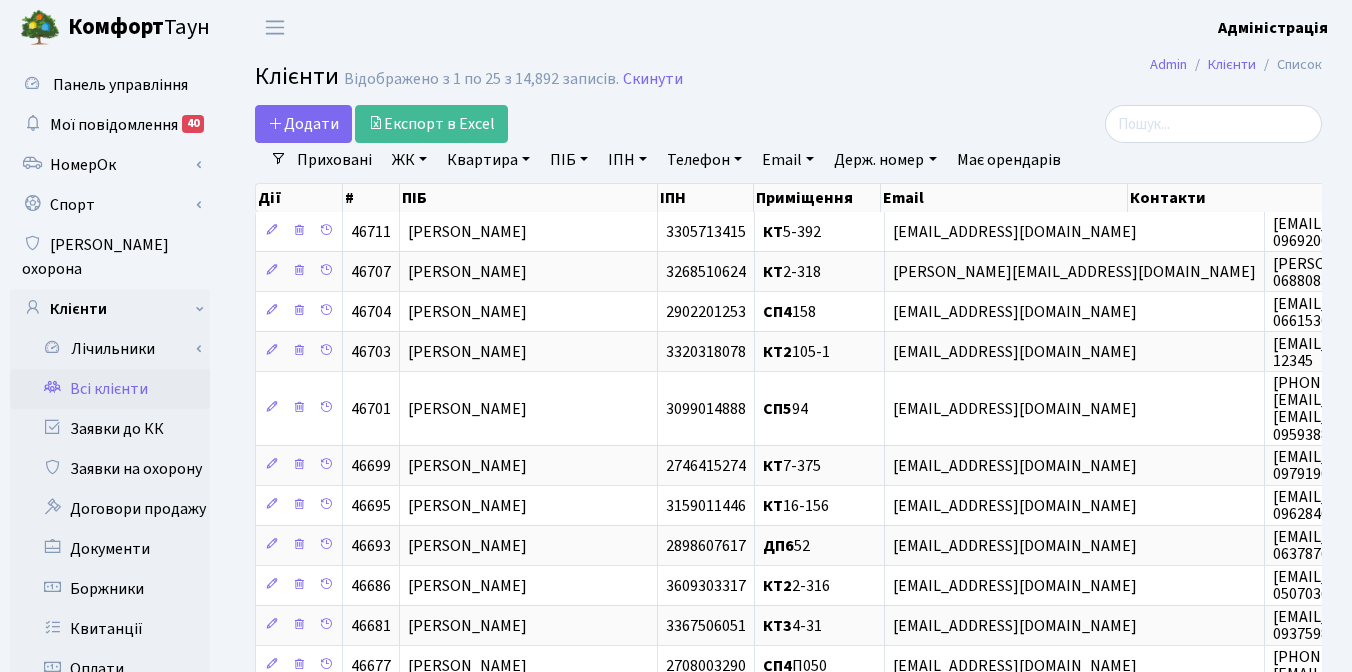 click on "Клієнти
Відображено з 1 по 25 з 14,892 записів. Скинути" at bounding box center (788, 80) 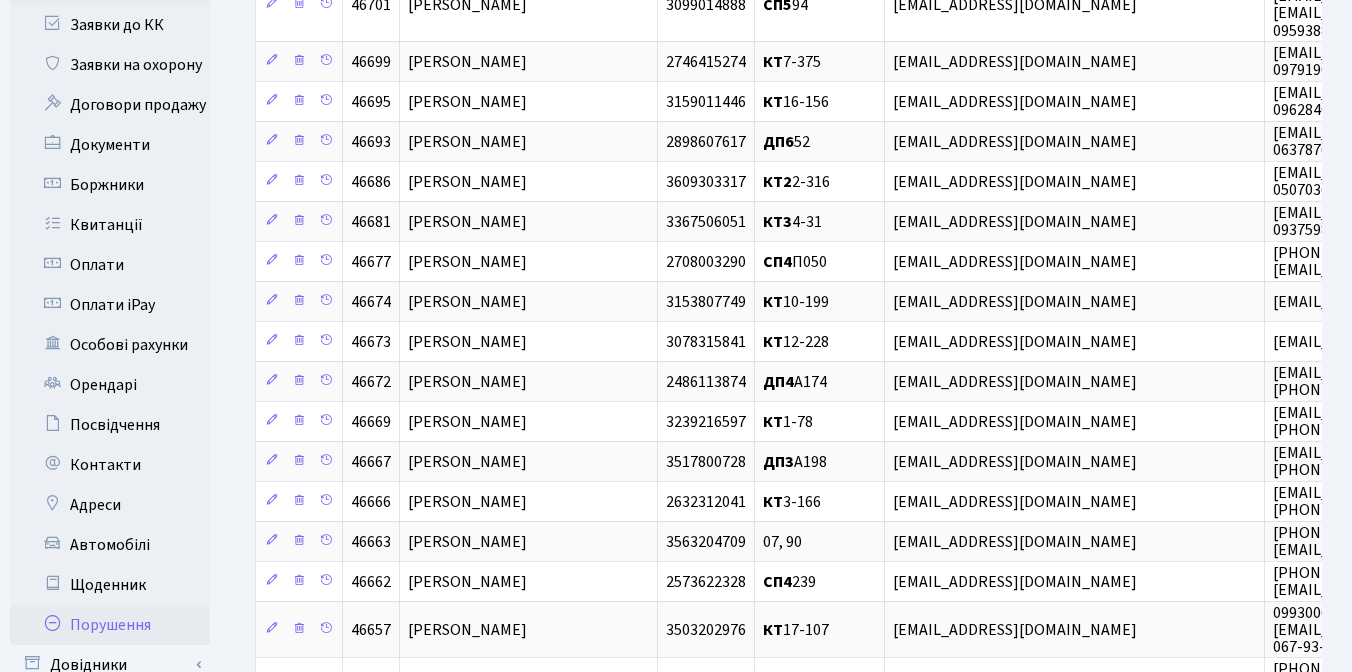 scroll, scrollTop: 405, scrollLeft: 0, axis: vertical 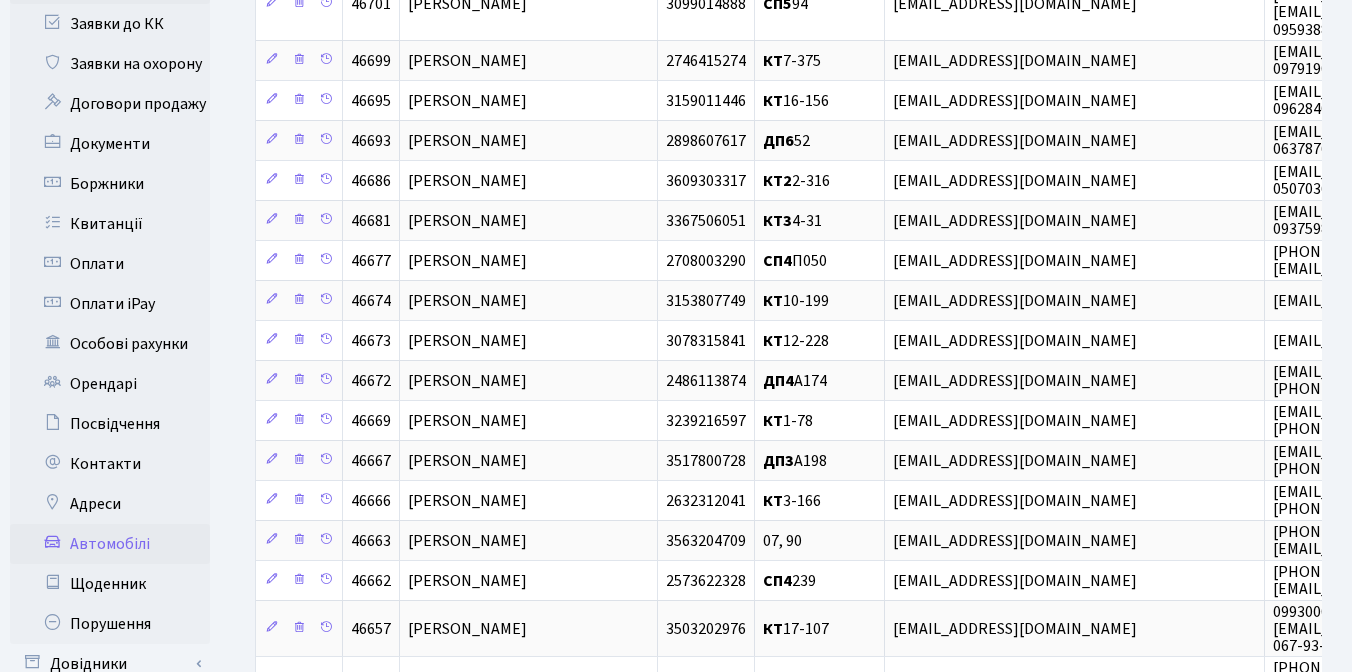 click on "Автомобілі" at bounding box center (110, 544) 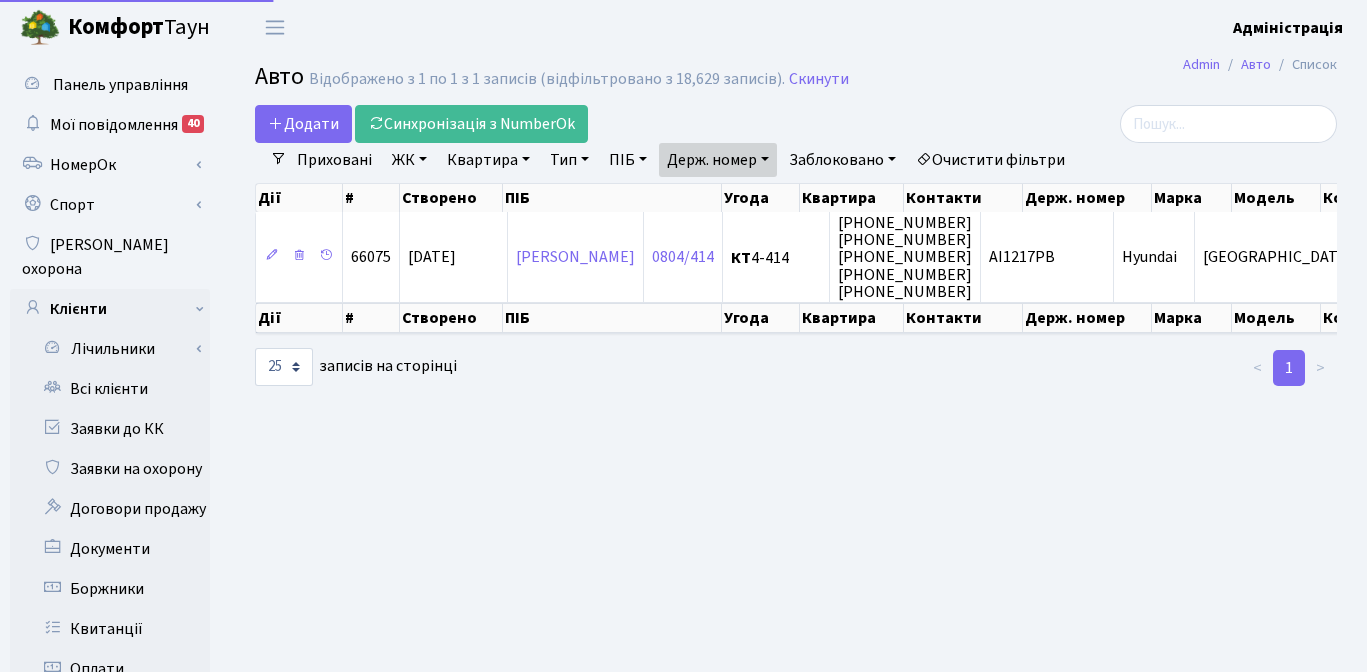 select on "25" 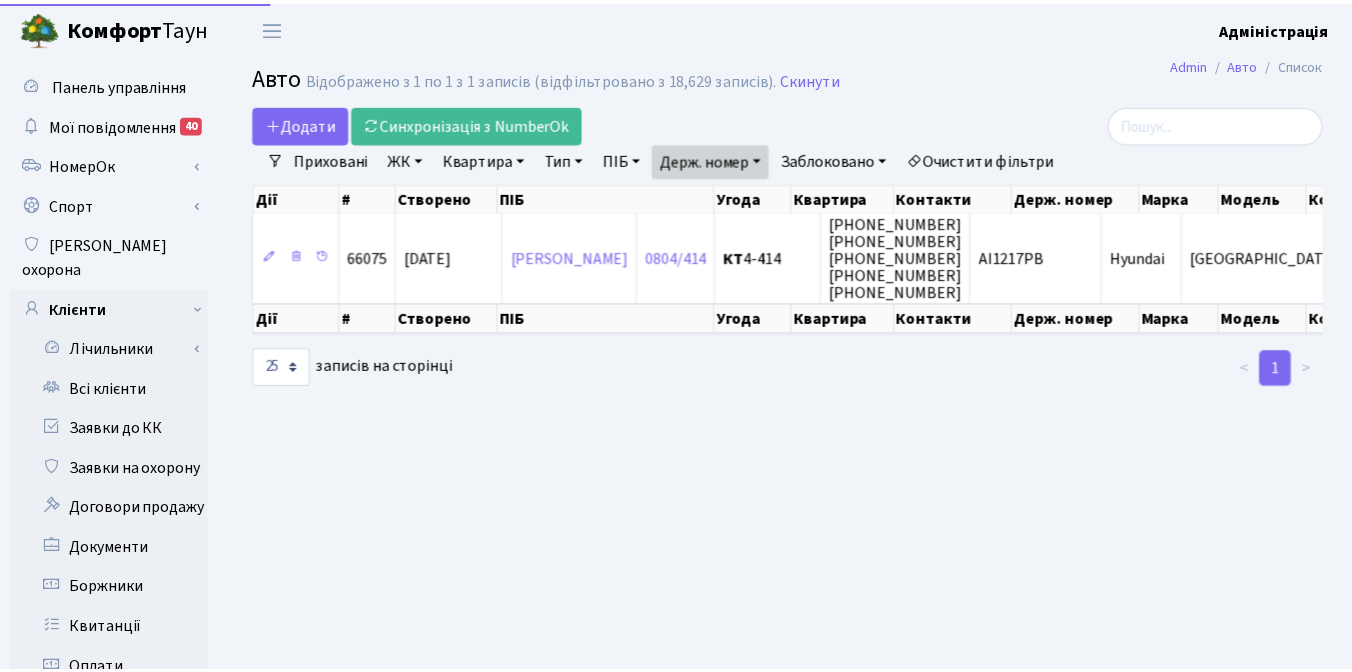 scroll, scrollTop: 0, scrollLeft: 0, axis: both 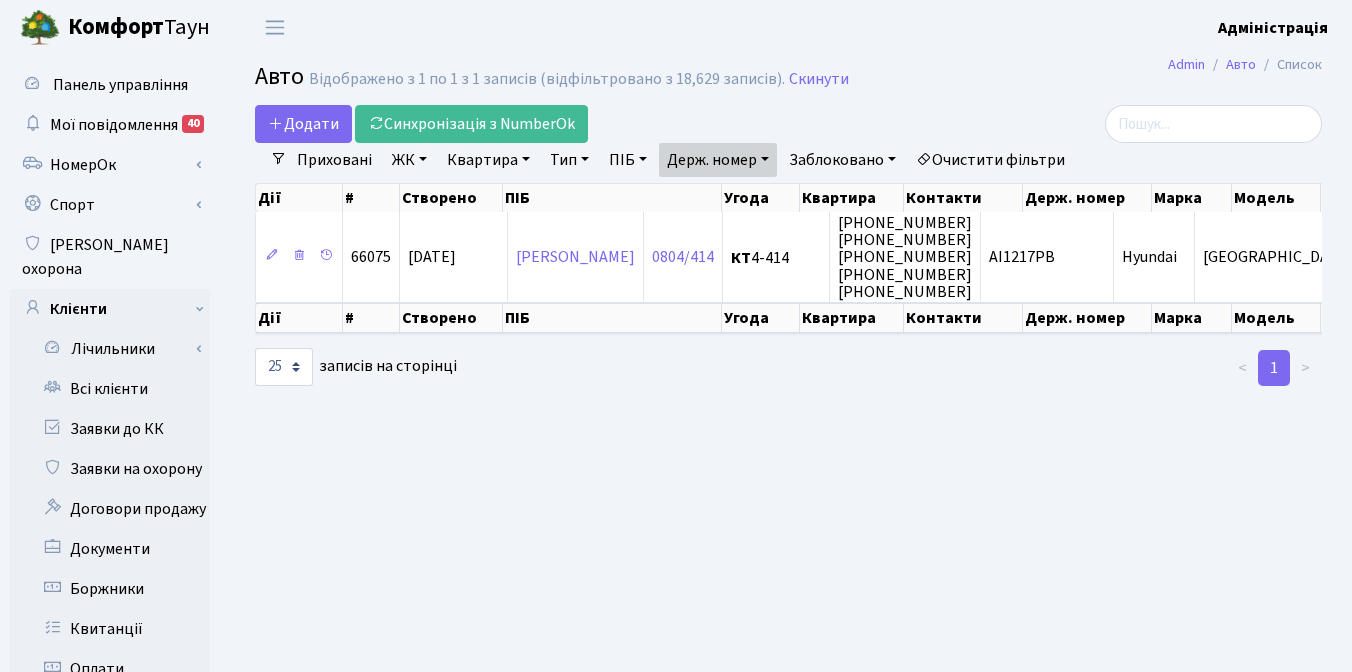click on "Admin
Авто
Список
Авто
Відображено з 1 по 1 з 1 записів (відфільтровано з 18,629 записів). Скинути
Додати
Синхронізація з NumberOk
Фільтри
Приховані
ЖК
-
ТХ, вул. [PERSON_NAME], 1/2
КТ, вул. Регенераторна, 4" at bounding box center (788, 637) 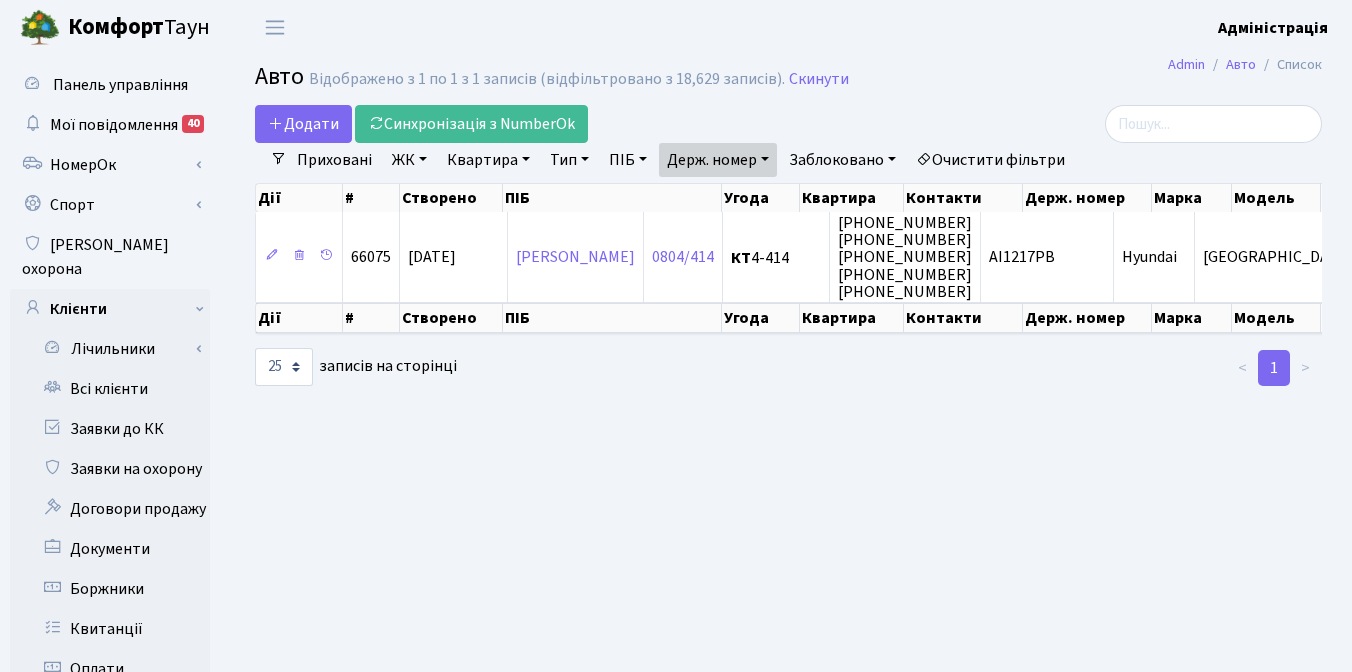 click on "Очистити фільтри" at bounding box center [990, 160] 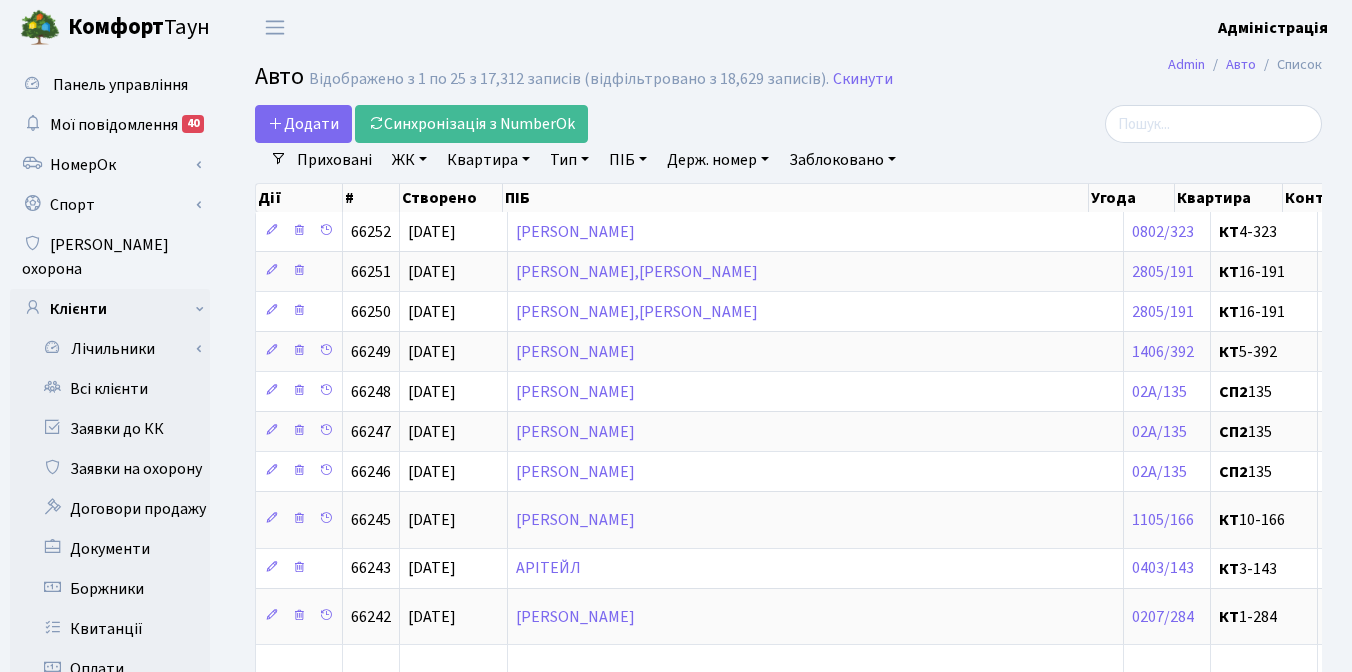click on "Admin
Авто
Список
Авто
Відображено з 1 по 25 з 17,312 записів (відфільтровано з 18,629 записів). Скинути
Додати
Синхронізація з NumberOk
Фільтри
Приховані
ЖК
-
ТХ, вул. Ділова, 1/2
КТ, вул. Регенераторна, 4" at bounding box center (788, 759) 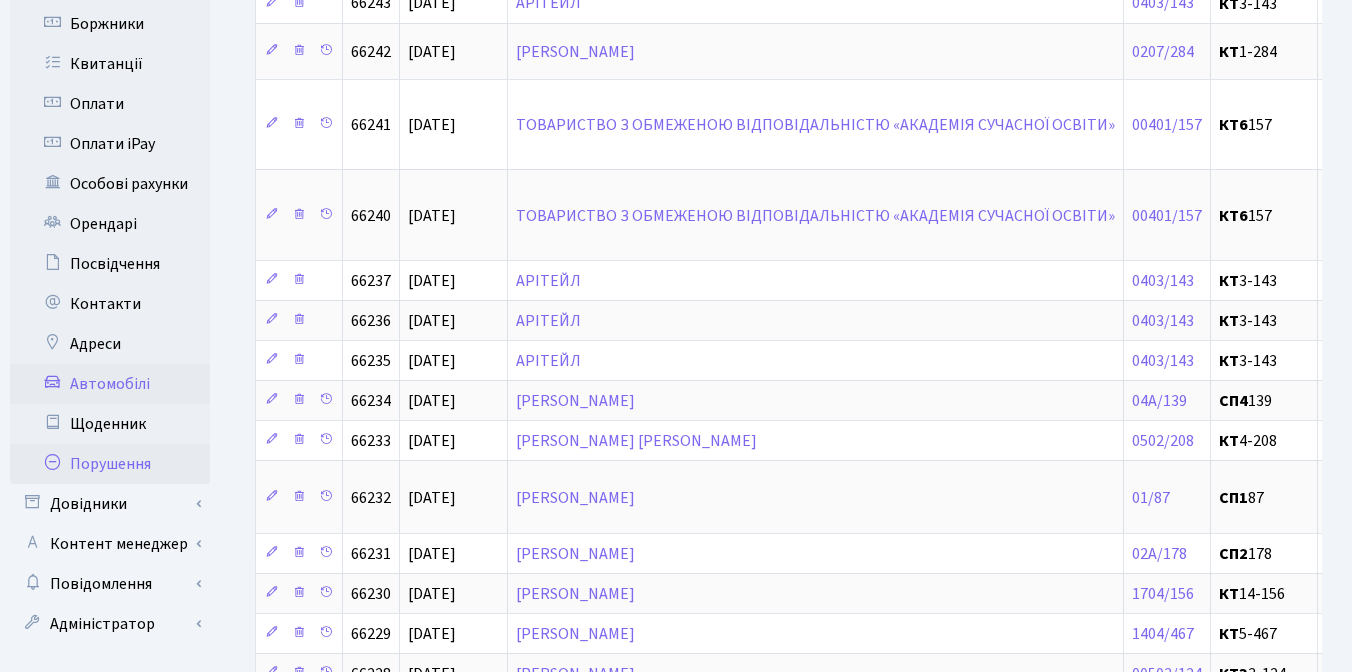 scroll, scrollTop: 632, scrollLeft: 0, axis: vertical 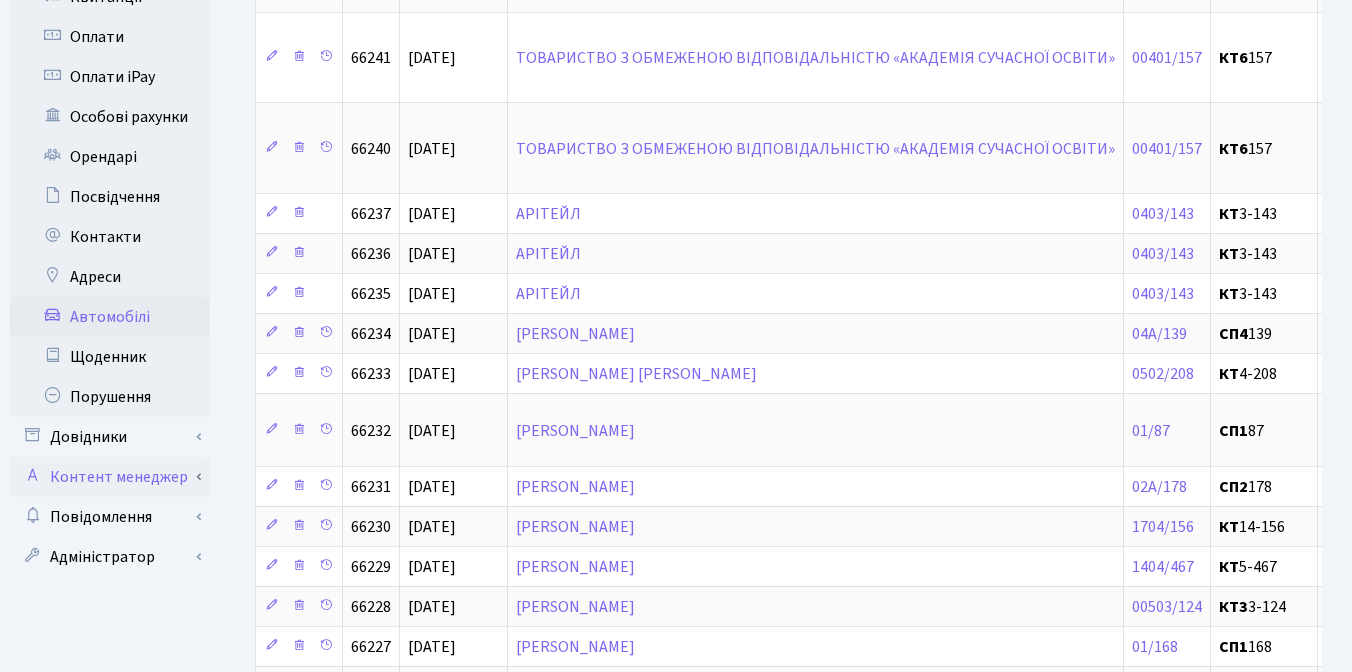 click on "Контент менеджер" at bounding box center (110, 477) 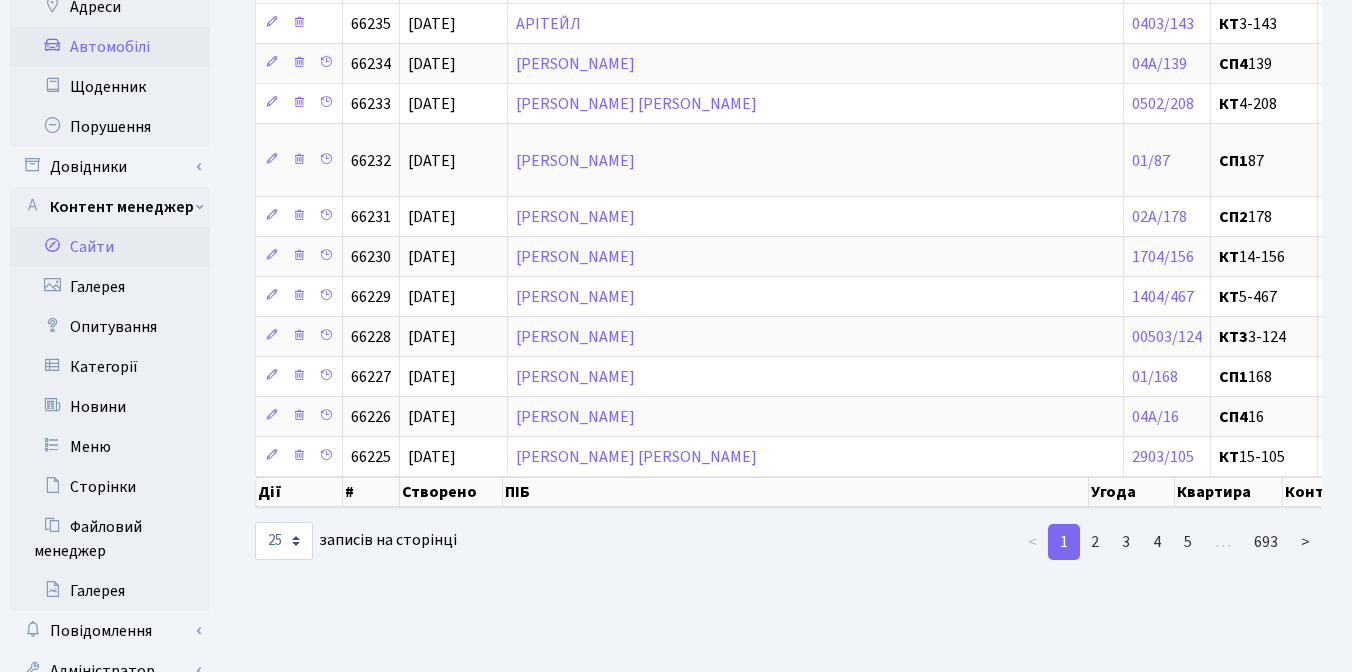scroll, scrollTop: 957, scrollLeft: 0, axis: vertical 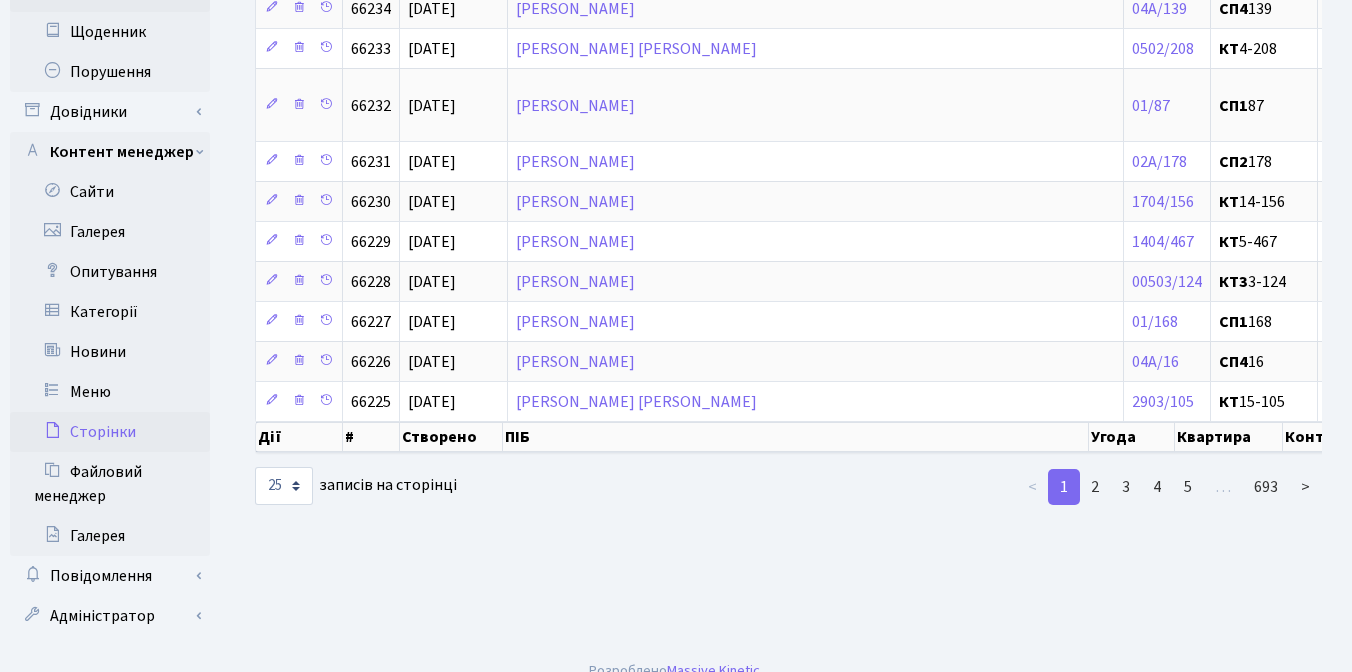 click on "Сторінки" at bounding box center [110, 432] 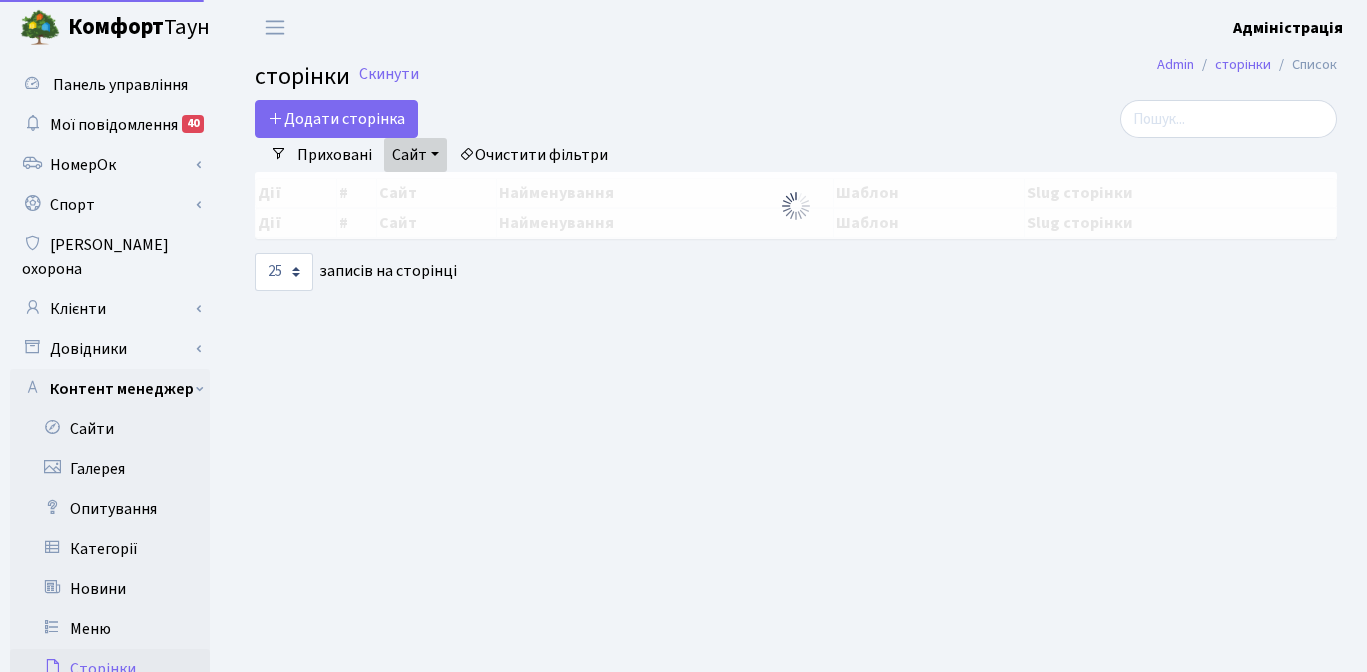 select on "25" 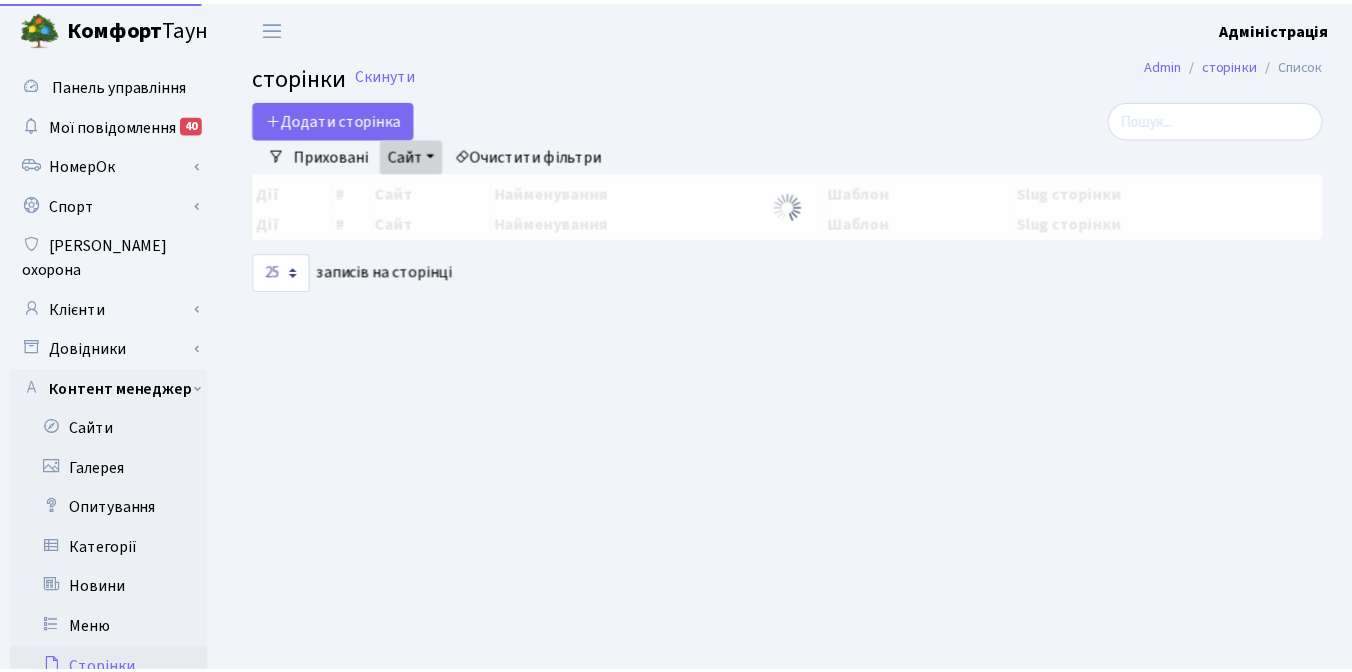scroll, scrollTop: 0, scrollLeft: 0, axis: both 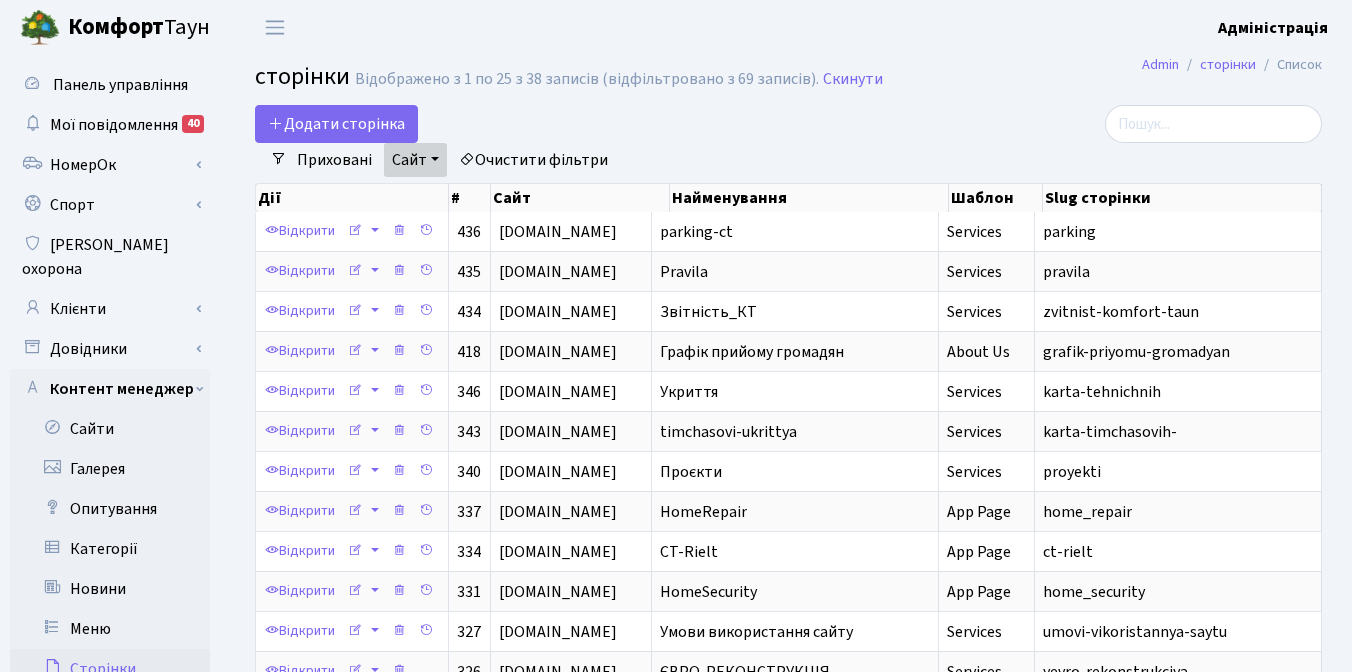 click on "Очистити фільтри" at bounding box center (533, 160) 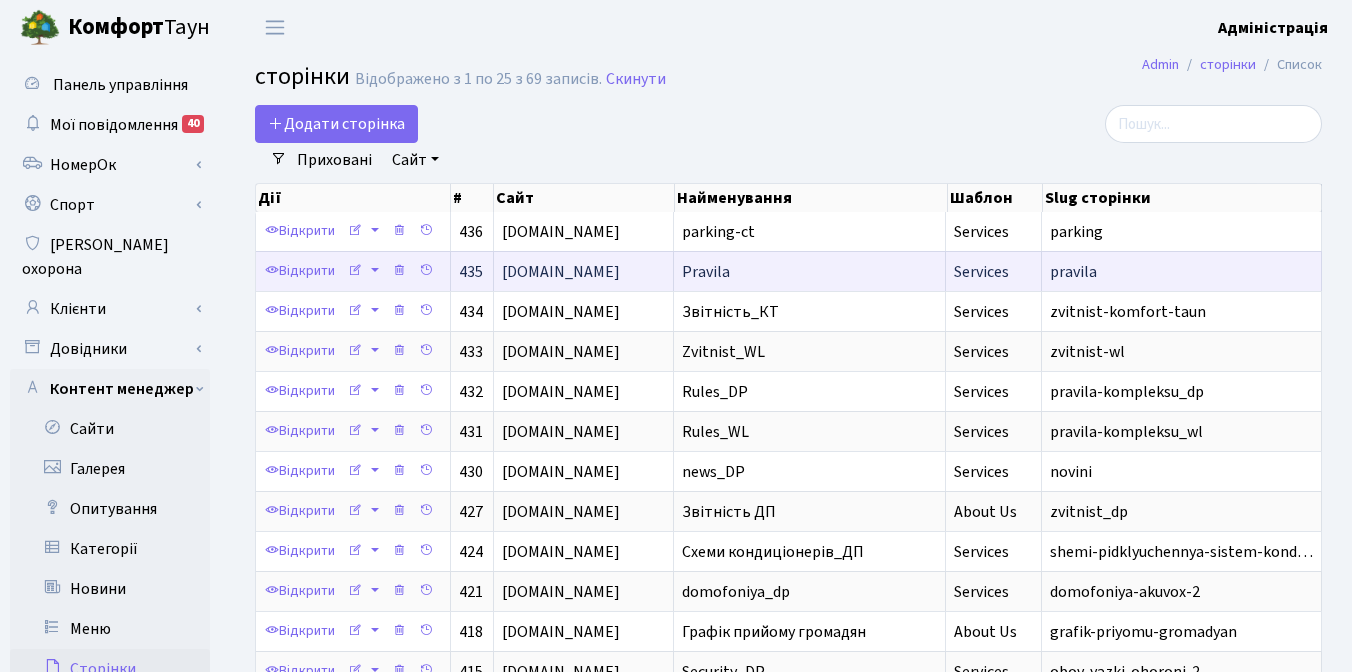 click on "Pravila" at bounding box center [706, 272] 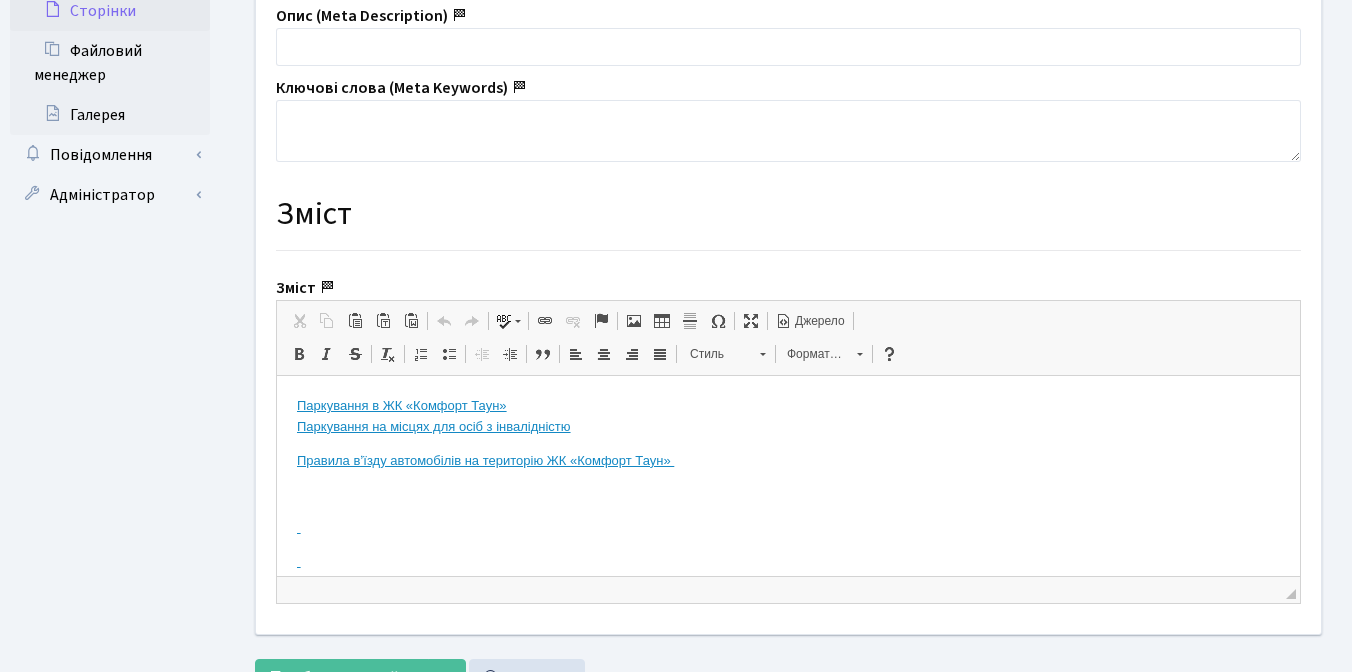 scroll, scrollTop: 742, scrollLeft: 0, axis: vertical 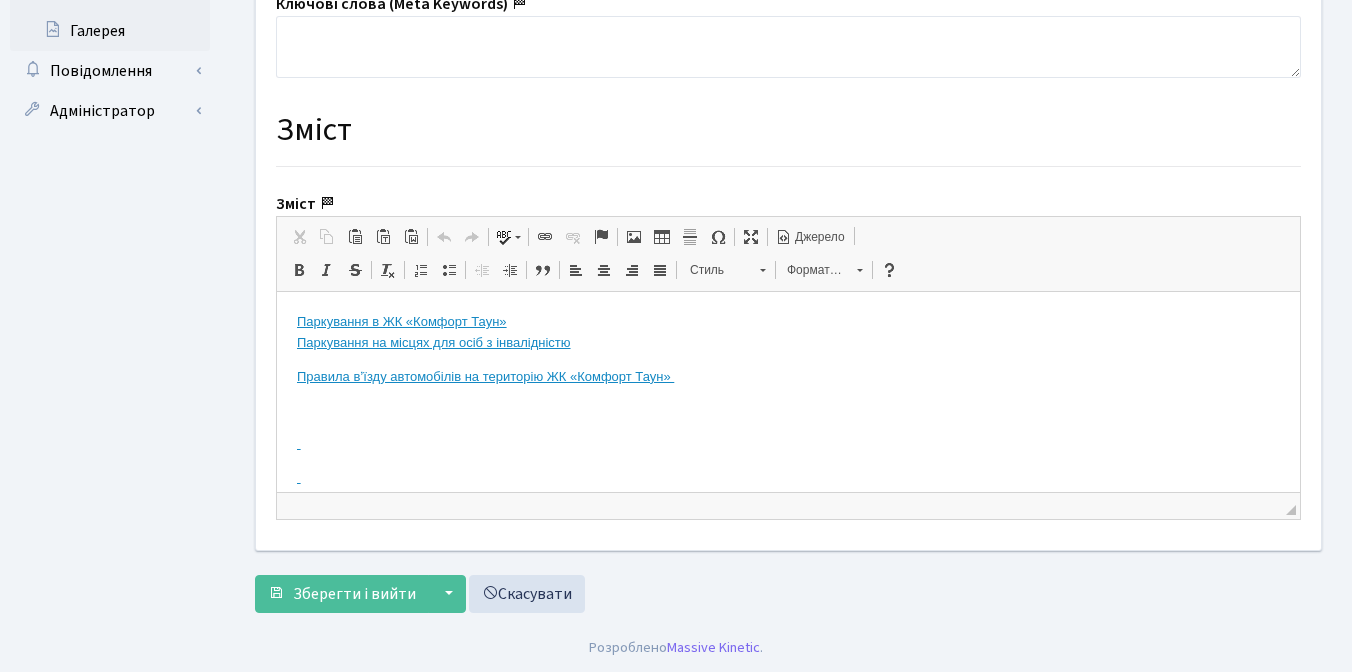 click on "Джерело" at bounding box center (818, 237) 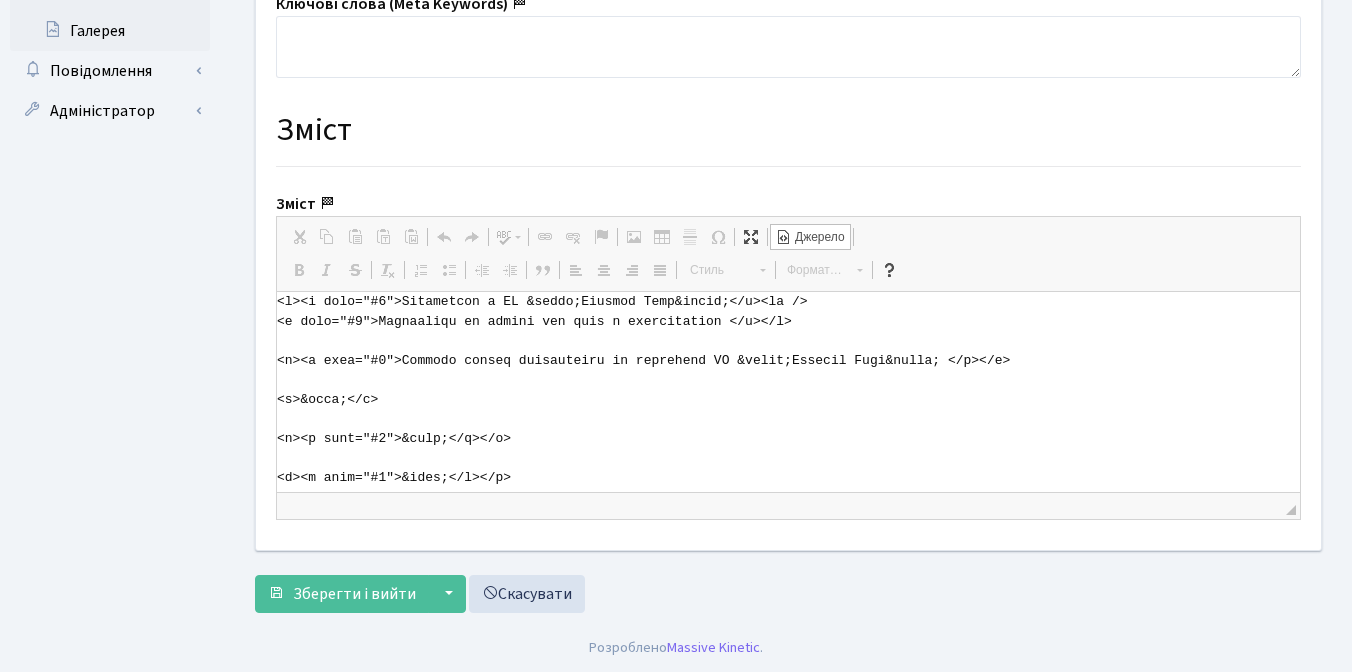 click at bounding box center [788, 392] 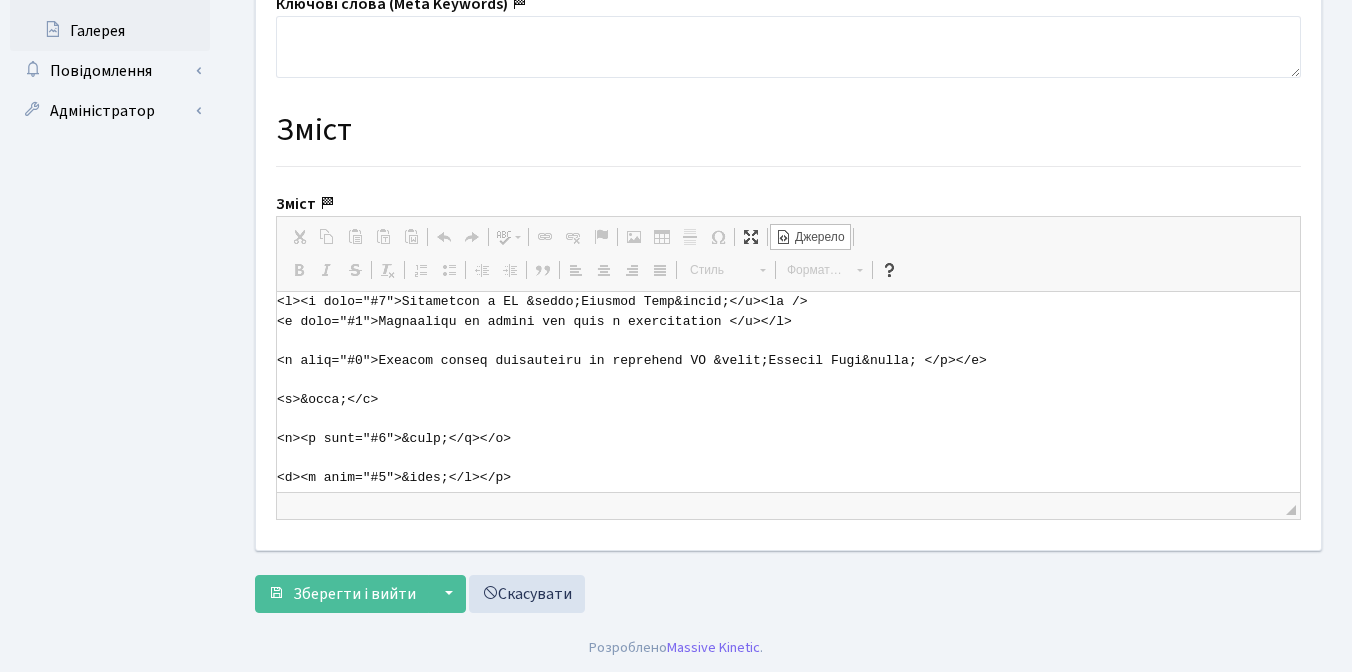 drag, startPoint x: 729, startPoint y: 304, endPoint x: 809, endPoint y: 306, distance: 80.024994 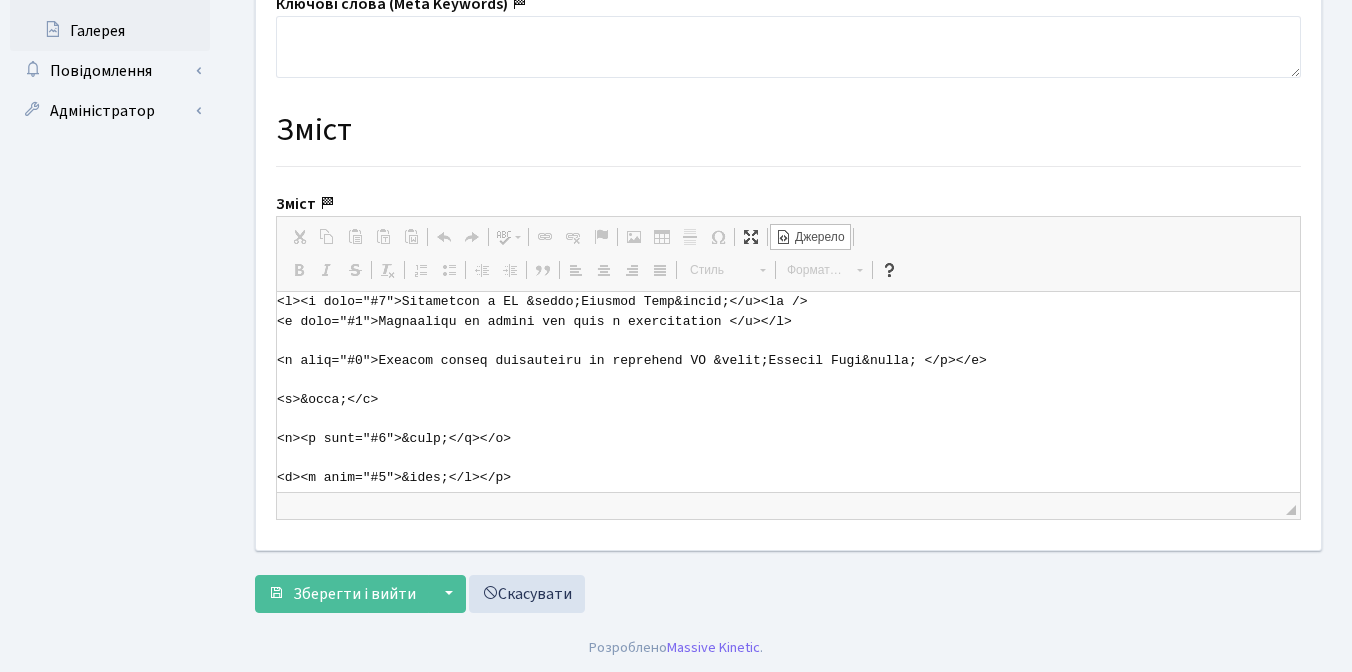 drag, startPoint x: 729, startPoint y: 320, endPoint x: 792, endPoint y: 323, distance: 63.07139 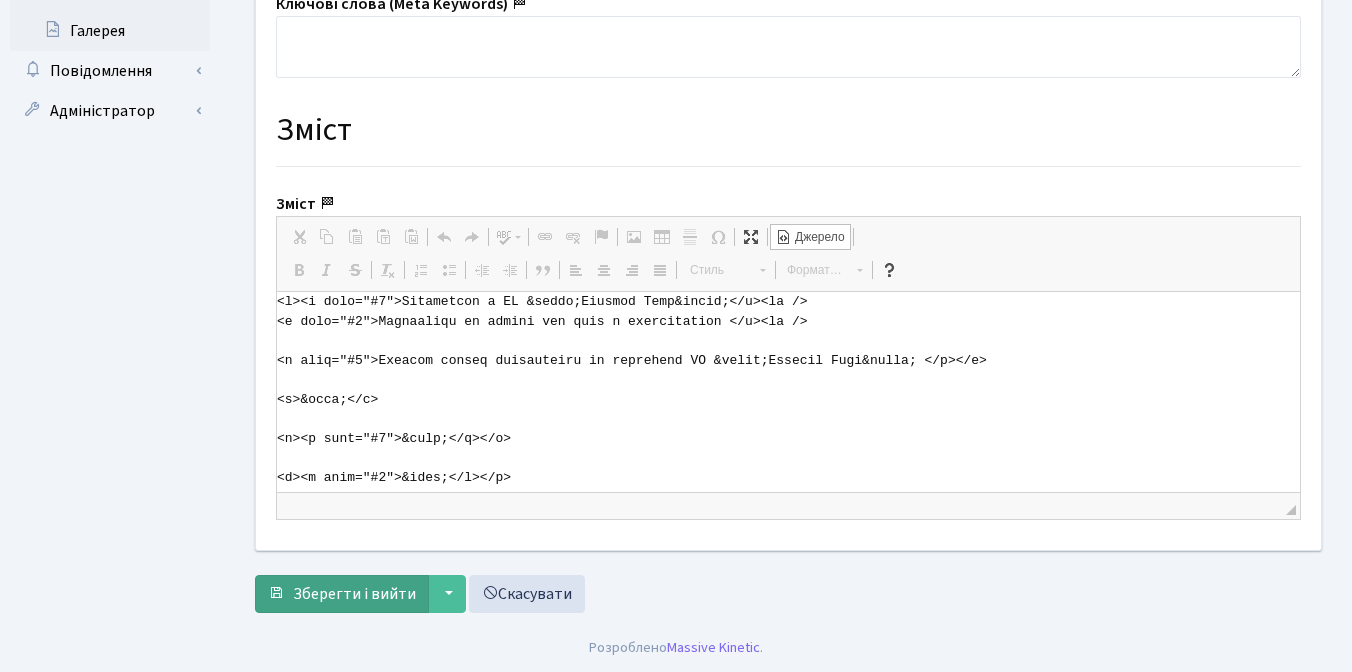 type on "<p><a href="#1">Паркування в ЖК &laquo;Комфорт Таун&raquo;</a><br />
<a href="#2">Паркування на місцях для осіб з інвалідністю </a><br />
<a href="#2">Правила вʼїзду автомобілів на територію ЖК &laquo;Комфорт Таун&raquo; ​​​​​</a></p>
<p>&nbsp;</p>
<p><a href="#2">&nbsp;</a></p>
<p><a href="#2">&nbsp;</a></p>
<h2><a id="1" name="1"><strong>Паркування в ЖК &laquo;Комфорт Таун&raquo;</strong></a></h2>
<p>Шановні водії, &nbsp;<br />
У ЖК &quot;Комфорт Таун&quot; посилюються заходи пожежної безпеки.&nbsp;</p>
<p>В умовах війни та частих обстрілів ризик виникнення надзвичайних ситуацій значно зростає, і ми маємо бути готові не лише реагувати, а й запобігати.</p>
<p>🚫<strong>Категорично заборонено:</strong><br />
❌паркуватись другим рядом;<br />
❌перекривати пожежні проїзди у двори;<br />
❌паркуватись над люками пожежних гідрантів;<br />
❌паркуватись на перехрестях.</p>
<p>❌Також заборонено паркування на місцях для людей з інвалідністю♿️, якщо немає відповідного посвідчення (виключення &ndash; військово..." 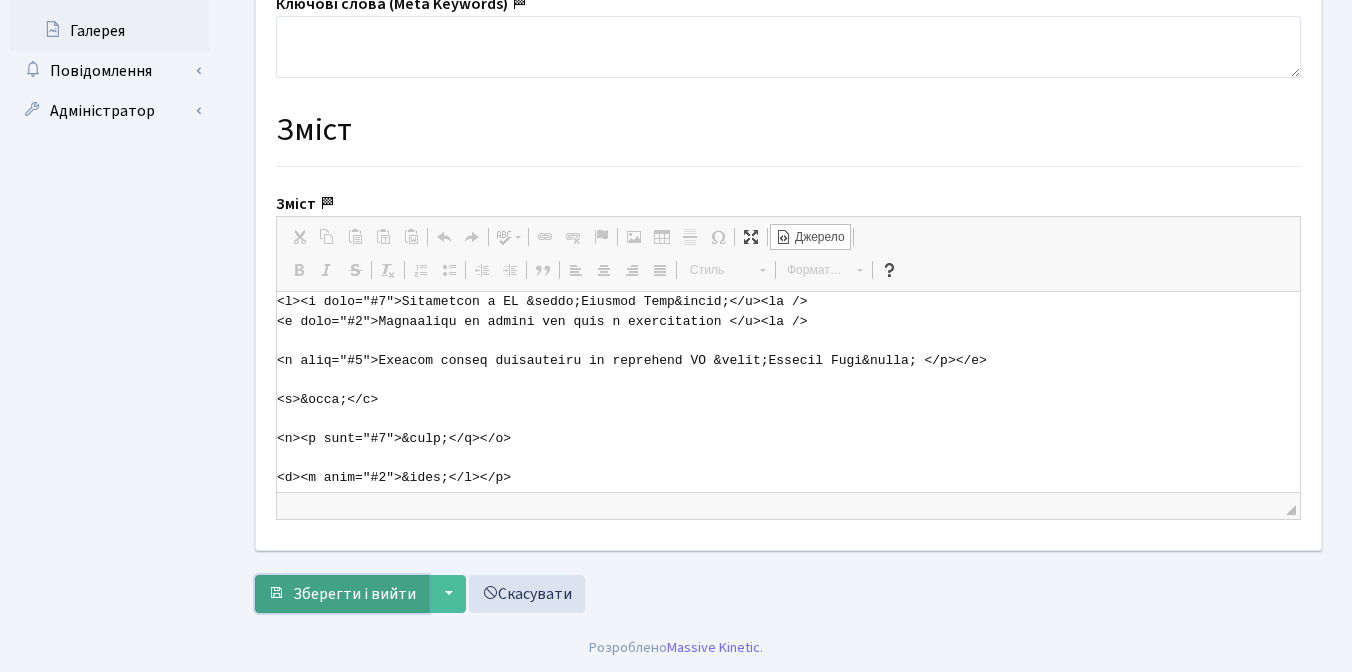 click on "Зберегти і вийти" at bounding box center (354, 594) 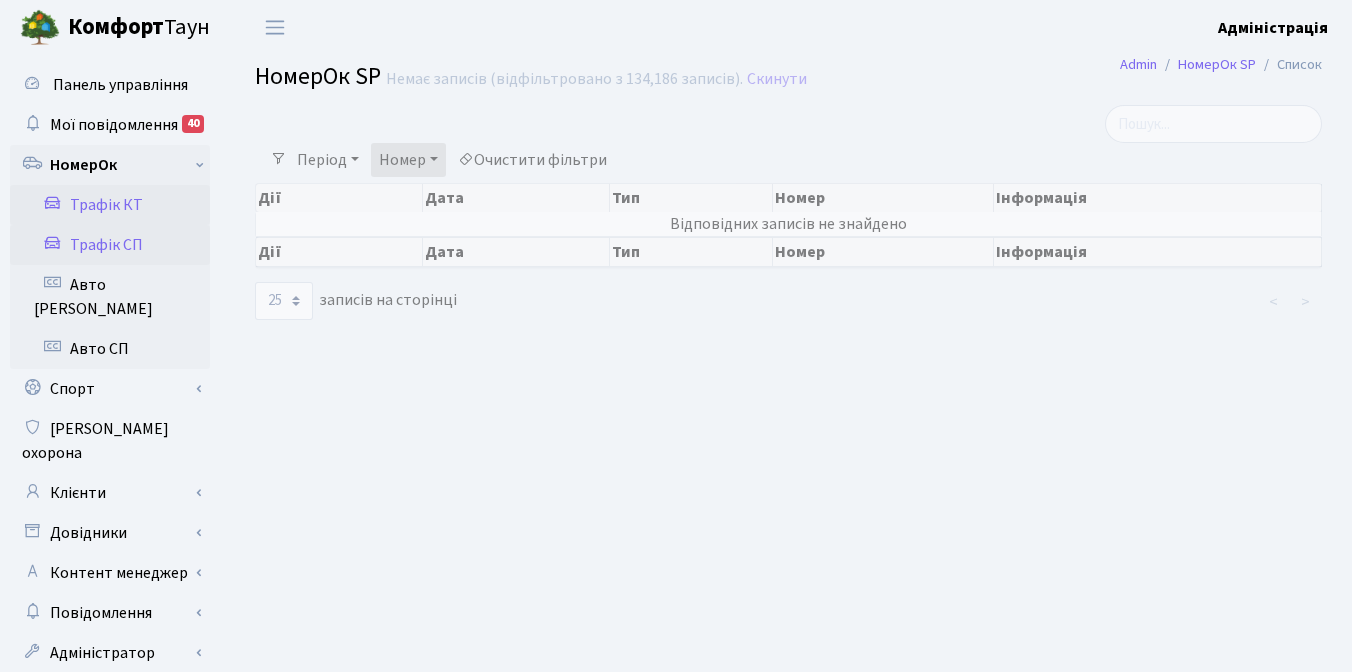select on "25" 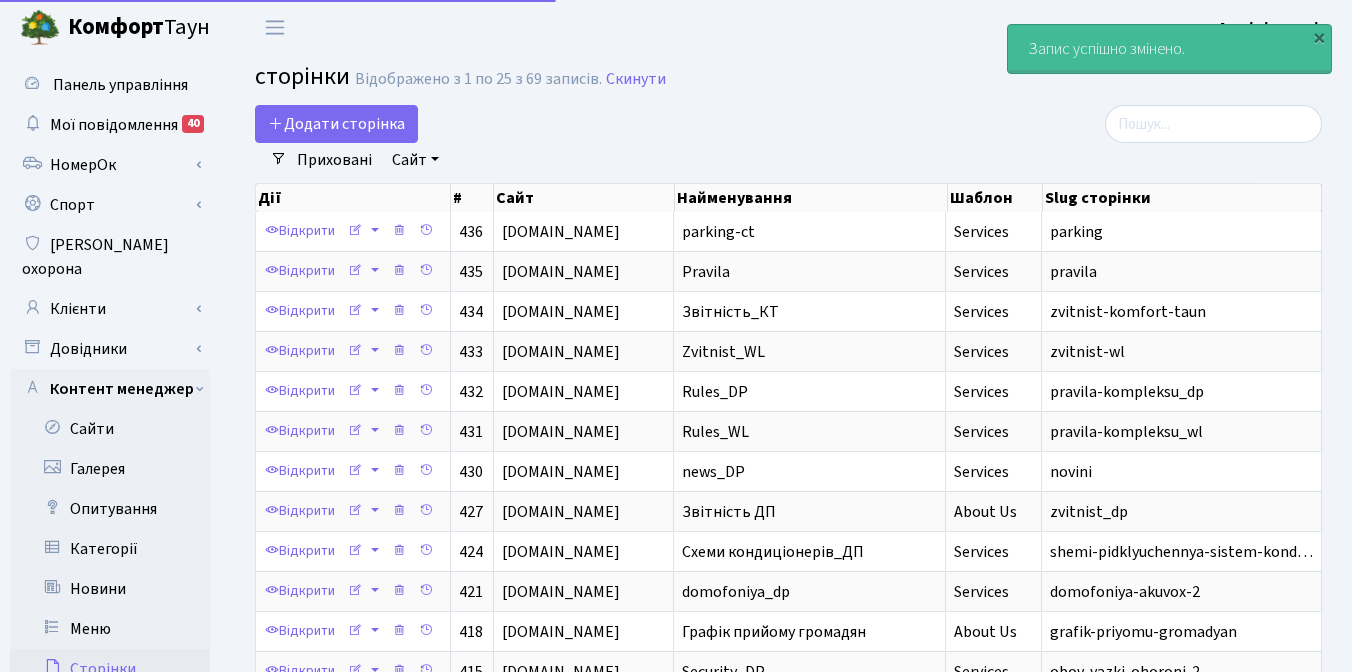 select on "25" 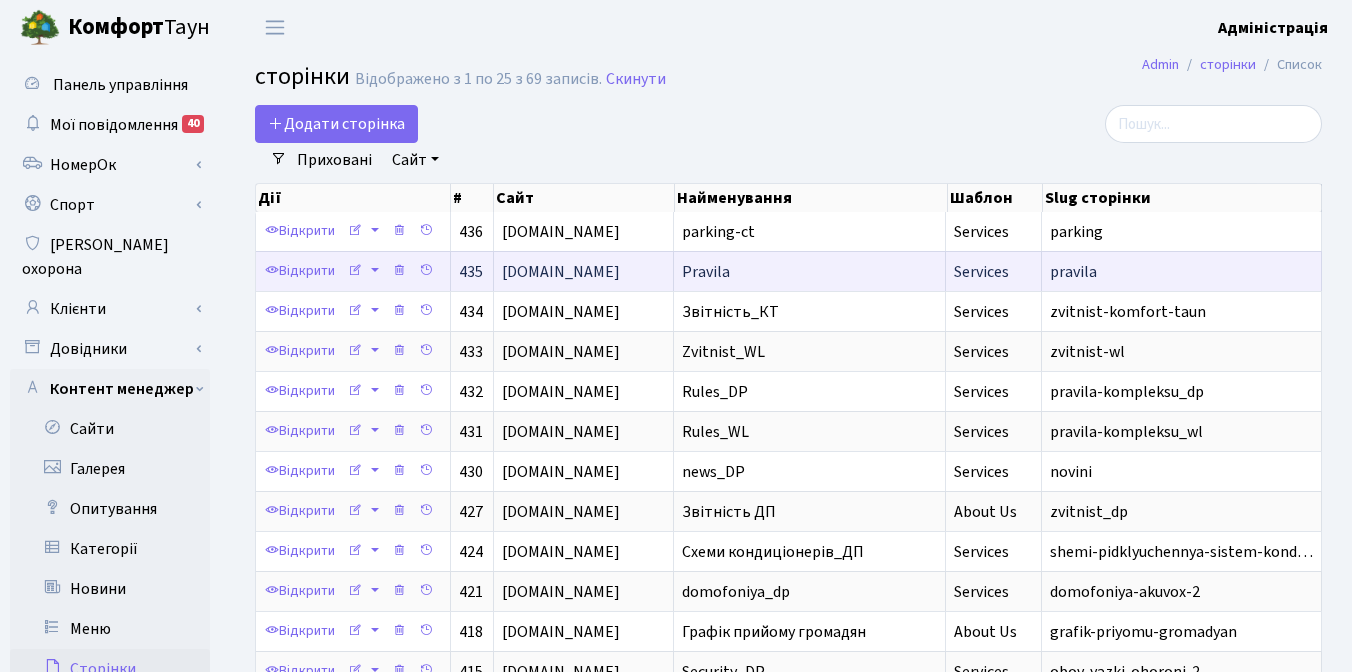 click on "Pravila" at bounding box center (706, 272) 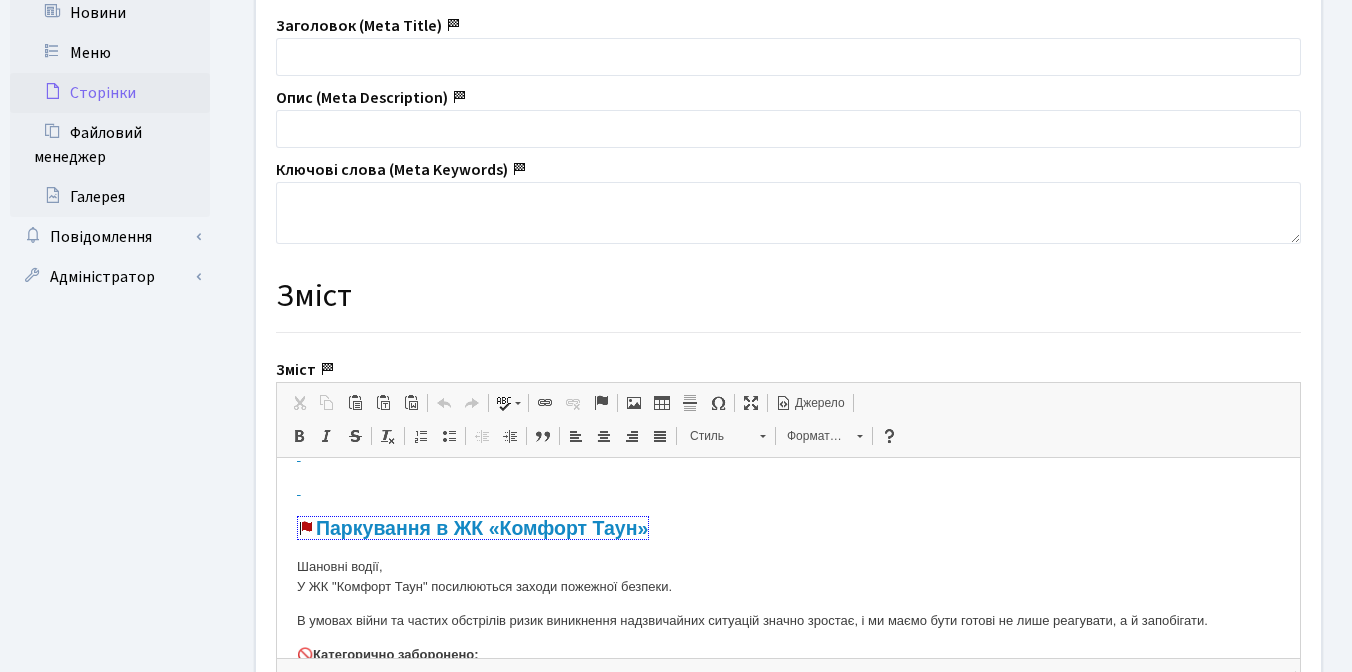 scroll, scrollTop: 162, scrollLeft: 0, axis: vertical 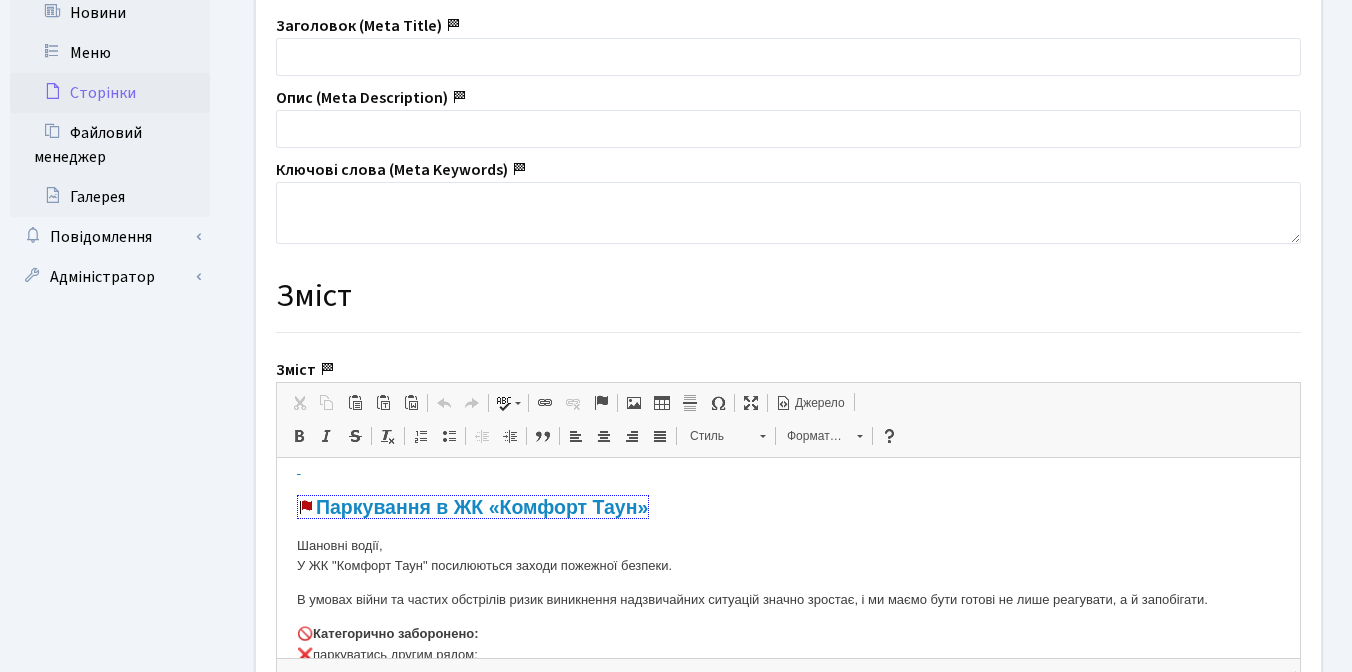 click on "Джерело" at bounding box center [818, 403] 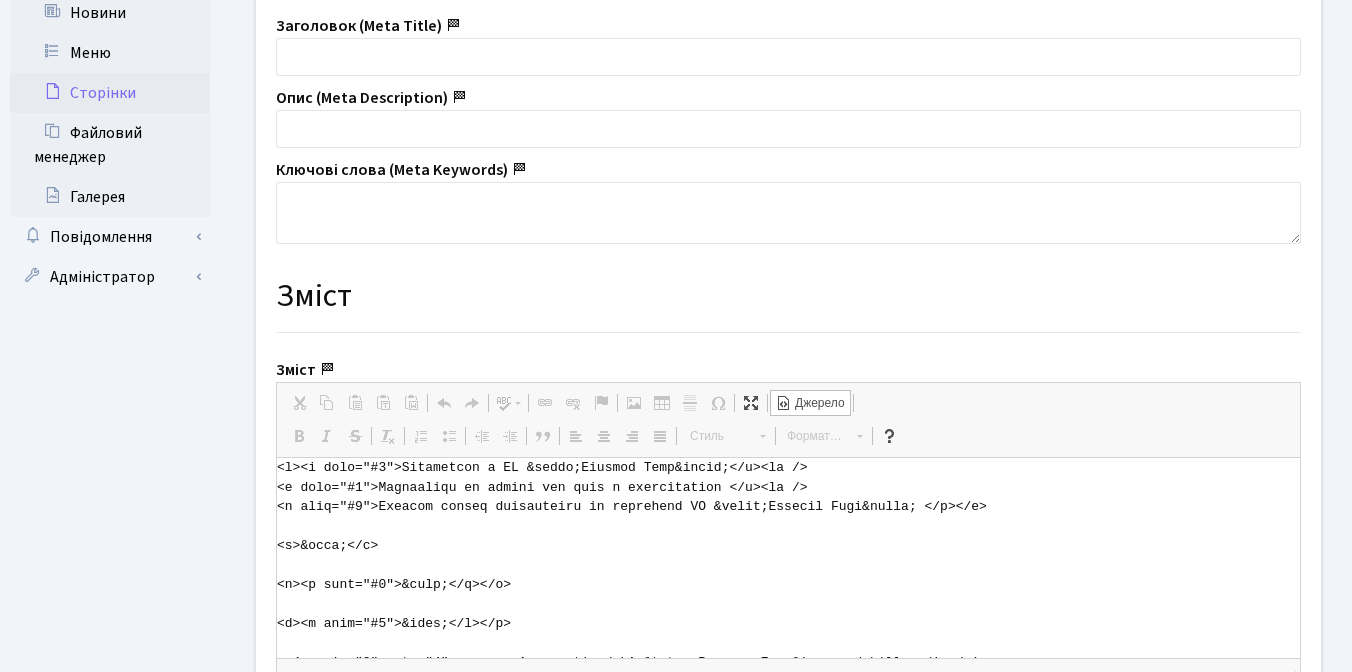 drag, startPoint x: 732, startPoint y: 470, endPoint x: 812, endPoint y: 469, distance: 80.00625 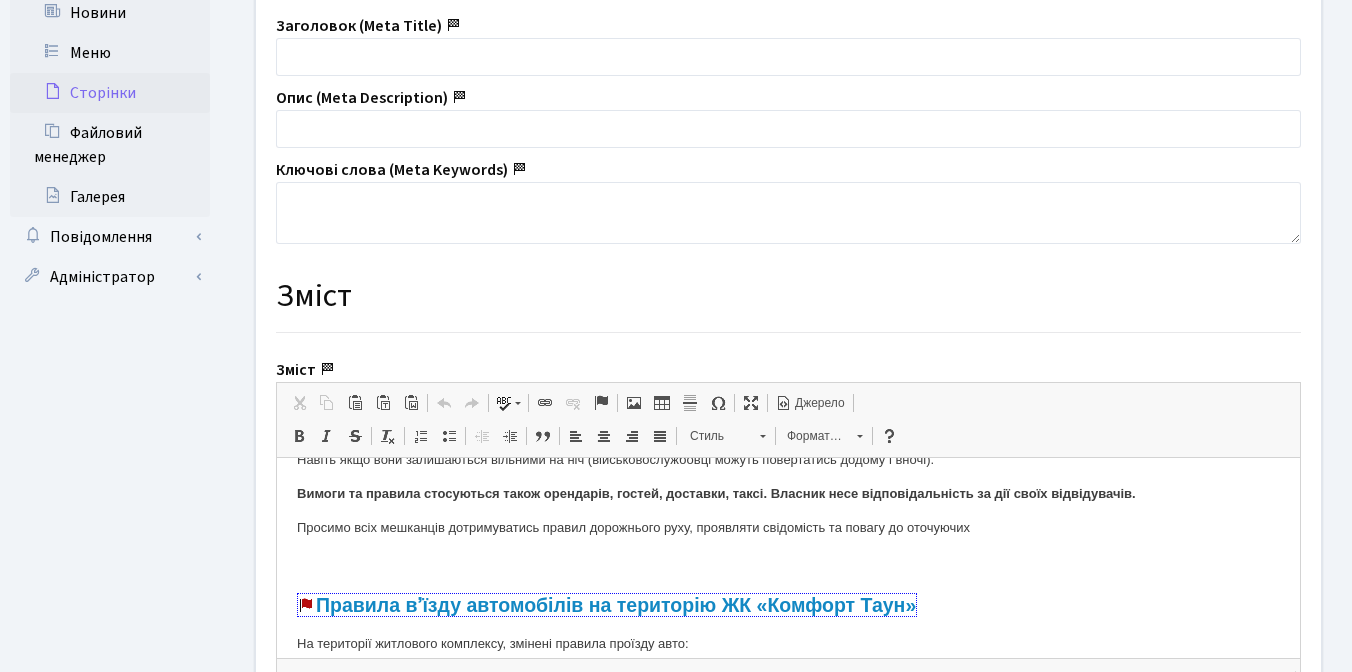 scroll, scrollTop: 990, scrollLeft: 0, axis: vertical 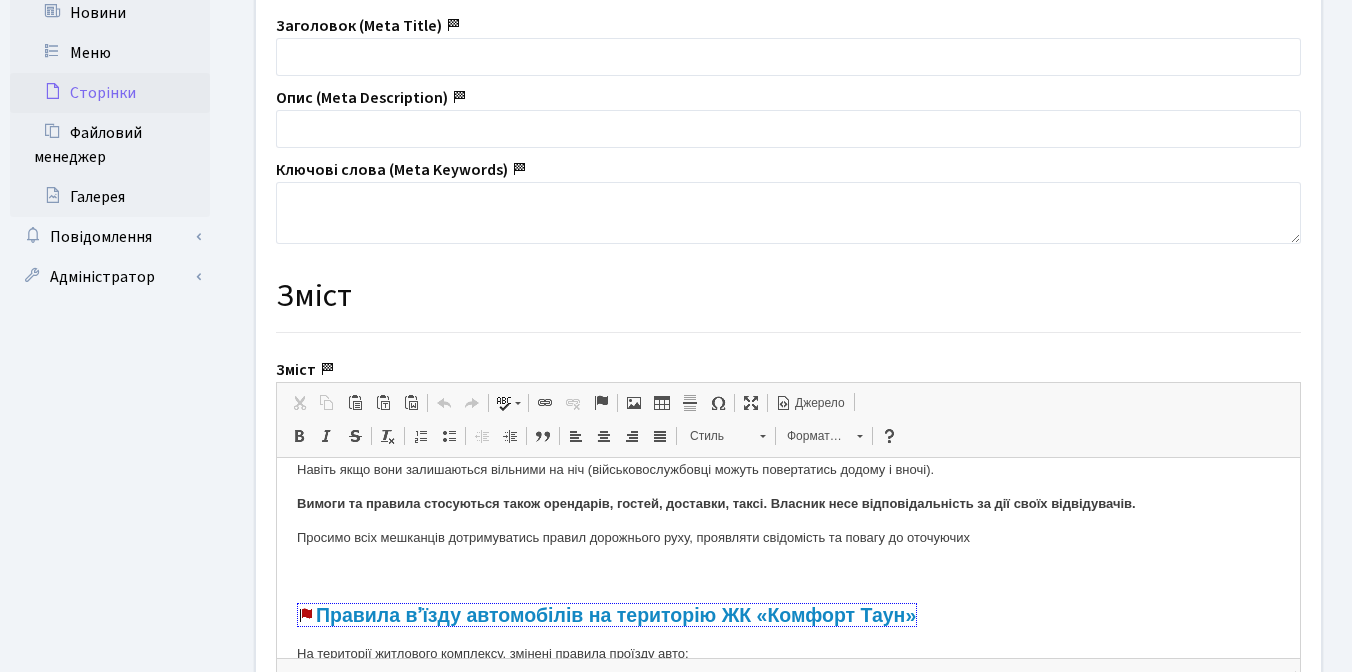 click on "Джерело" at bounding box center [818, 403] 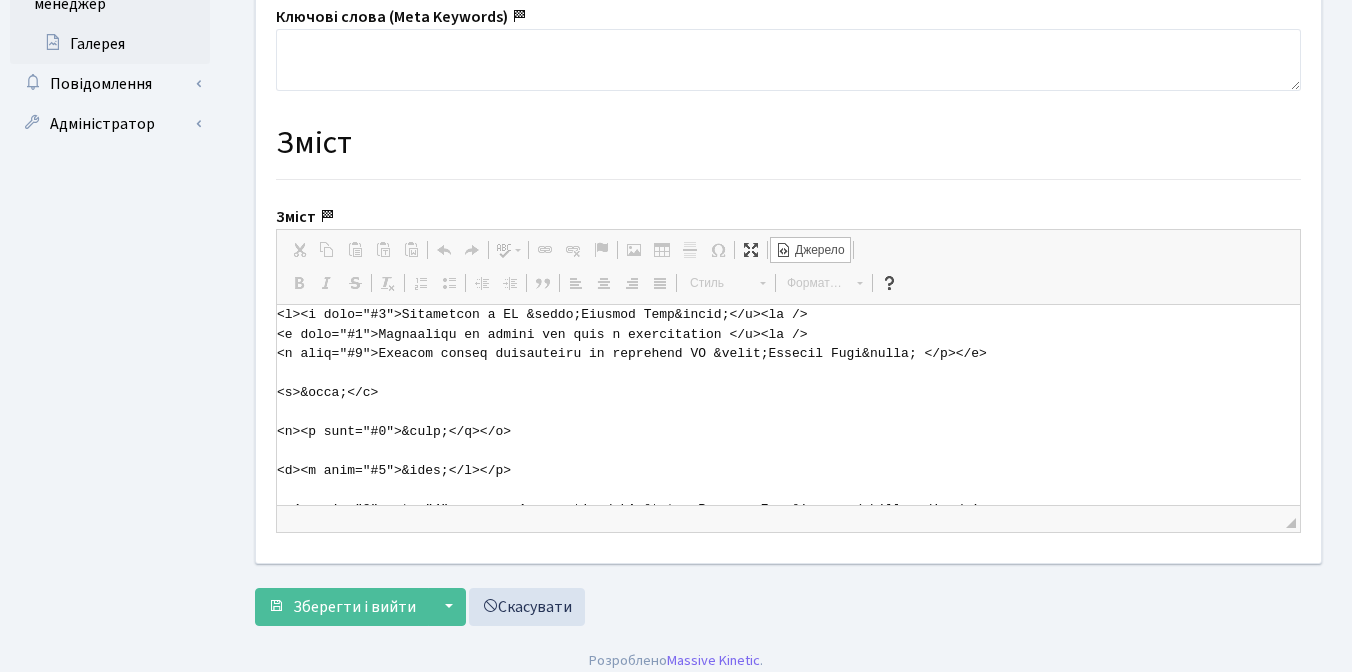 scroll, scrollTop: 742, scrollLeft: 0, axis: vertical 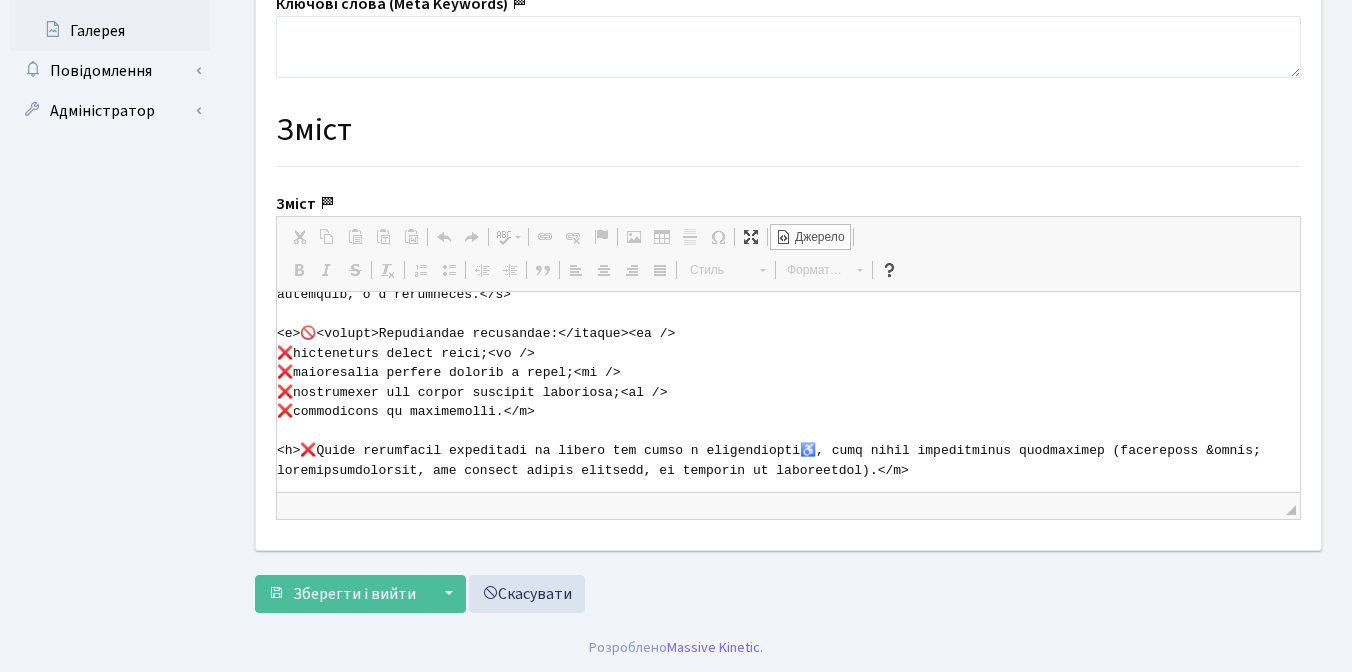 drag, startPoint x: 297, startPoint y: 333, endPoint x: 279, endPoint y: 333, distance: 18 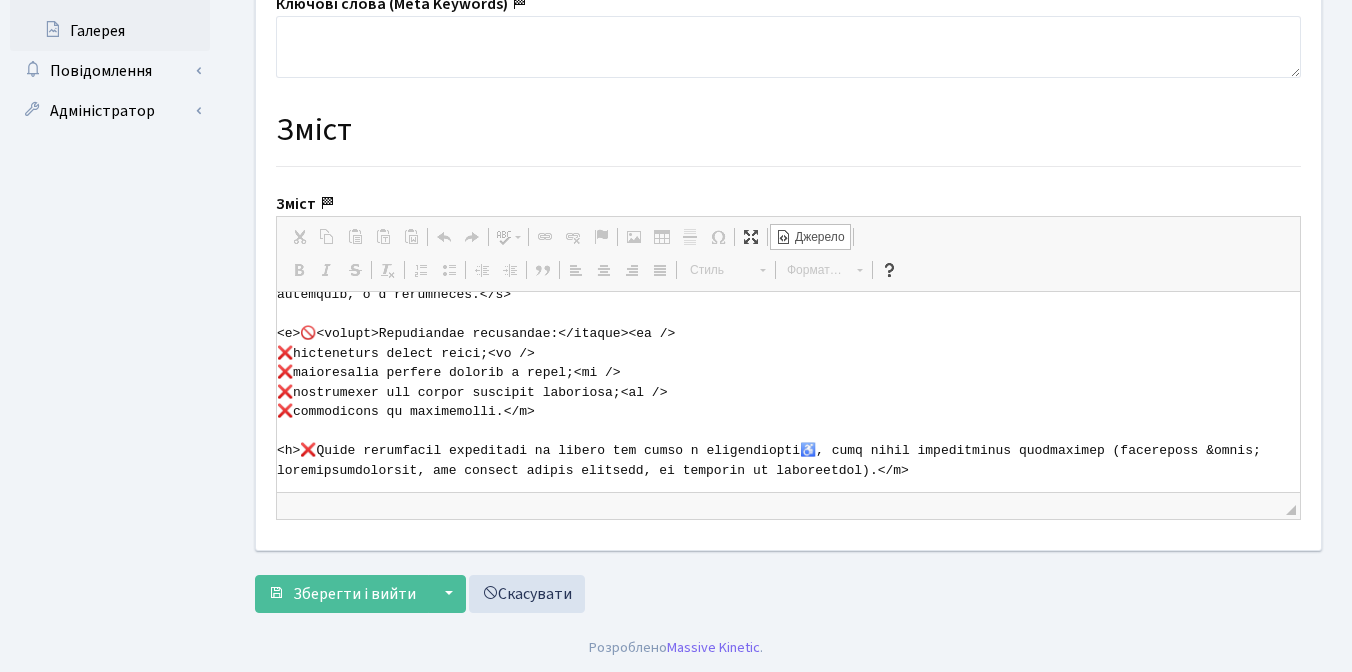 drag, startPoint x: 628, startPoint y: 330, endPoint x: 702, endPoint y: 330, distance: 74 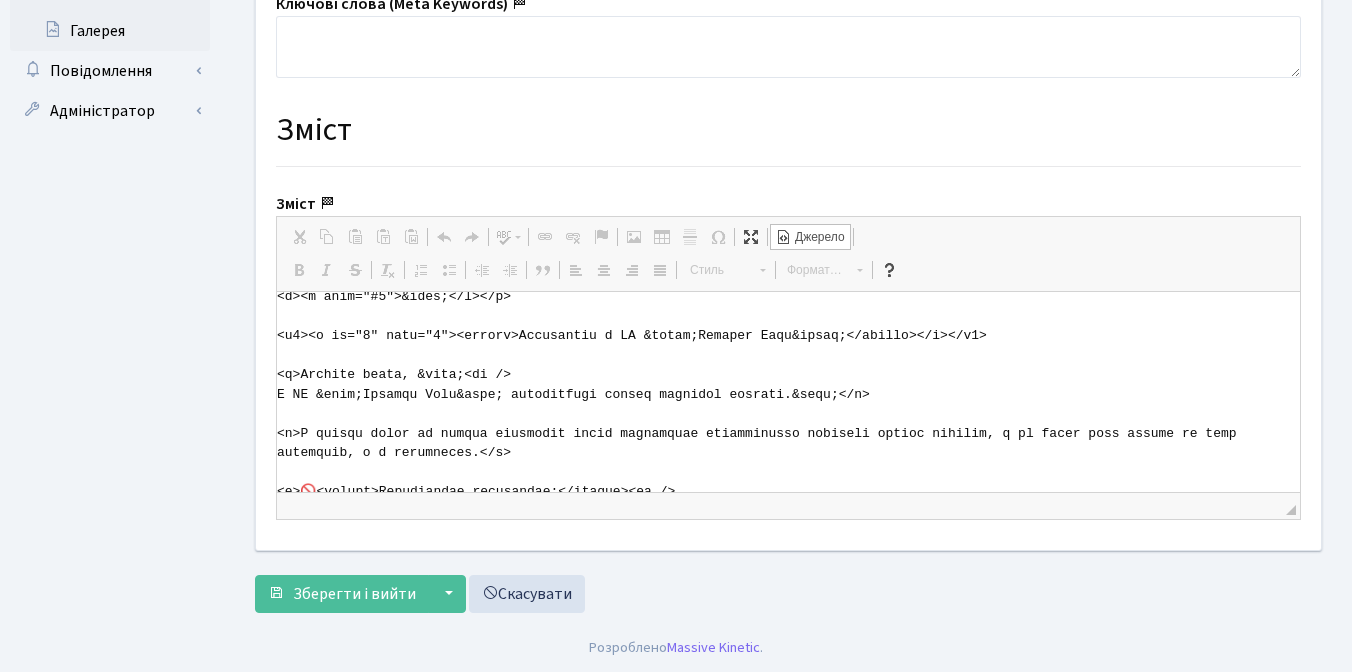 scroll, scrollTop: 0, scrollLeft: 0, axis: both 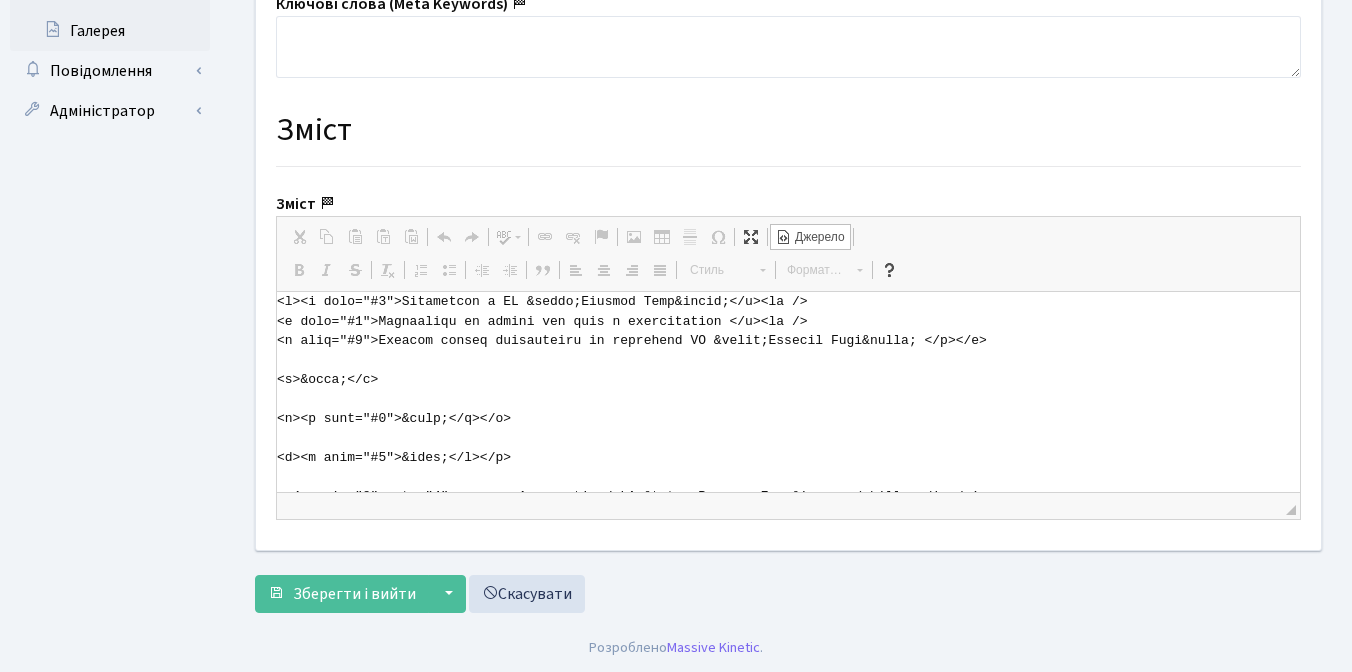 drag, startPoint x: 583, startPoint y: 299, endPoint x: 529, endPoint y: 299, distance: 54 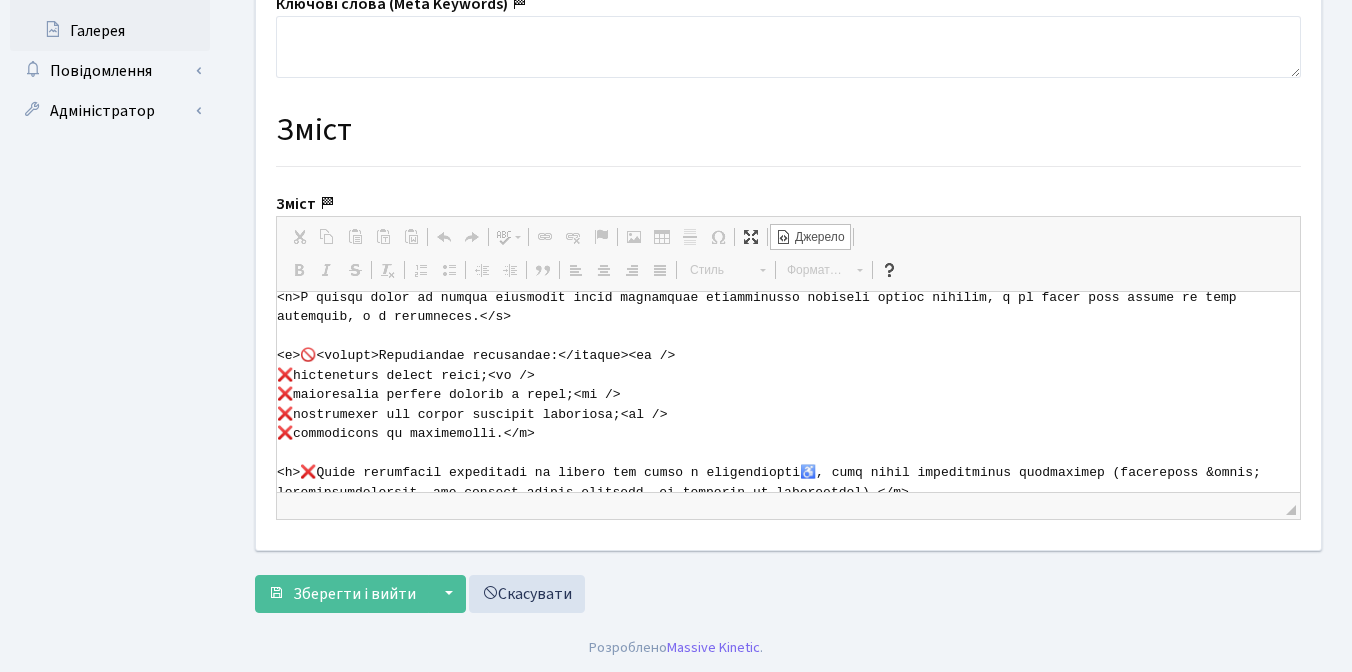 scroll, scrollTop: 154, scrollLeft: 0, axis: vertical 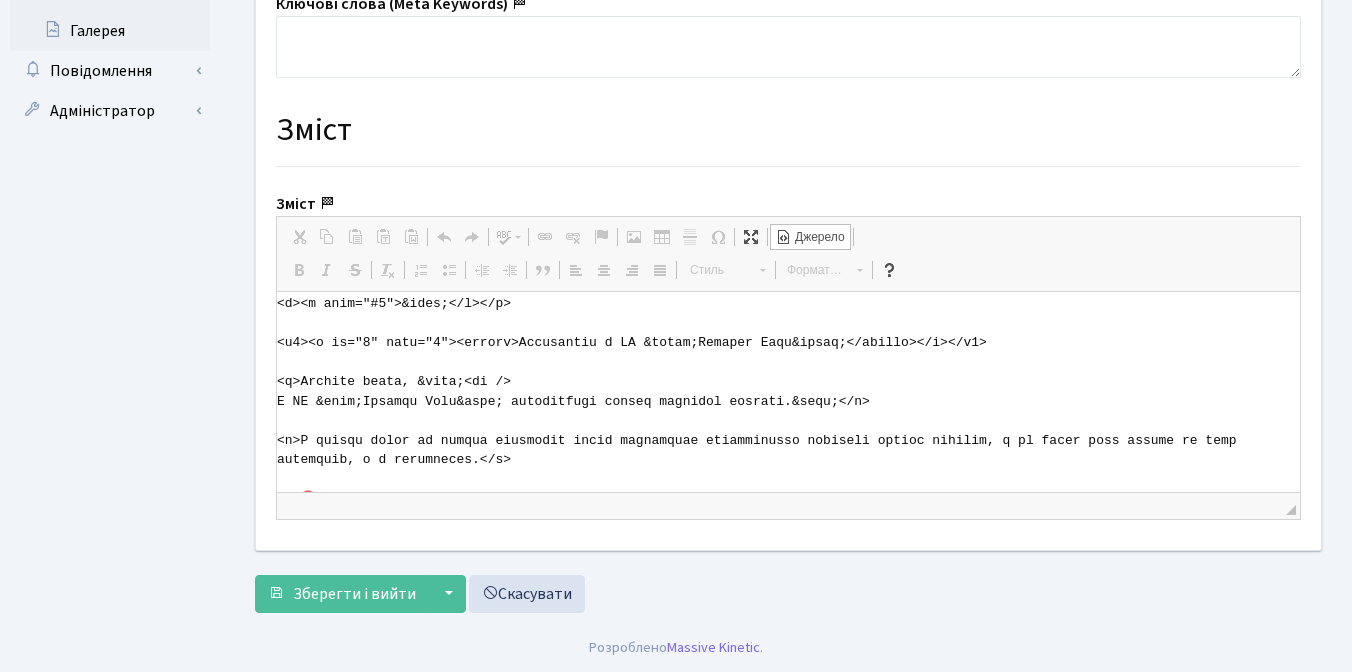 click on "Джерело" at bounding box center (818, 237) 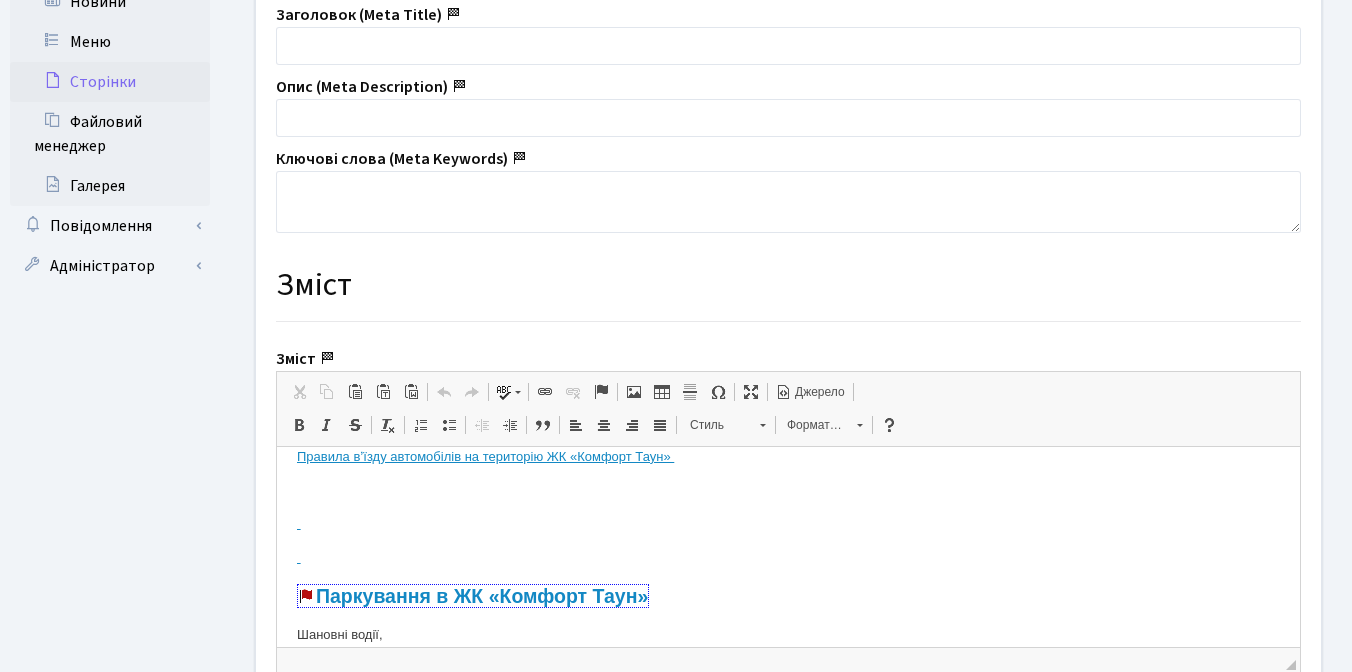 scroll, scrollTop: 96, scrollLeft: 0, axis: vertical 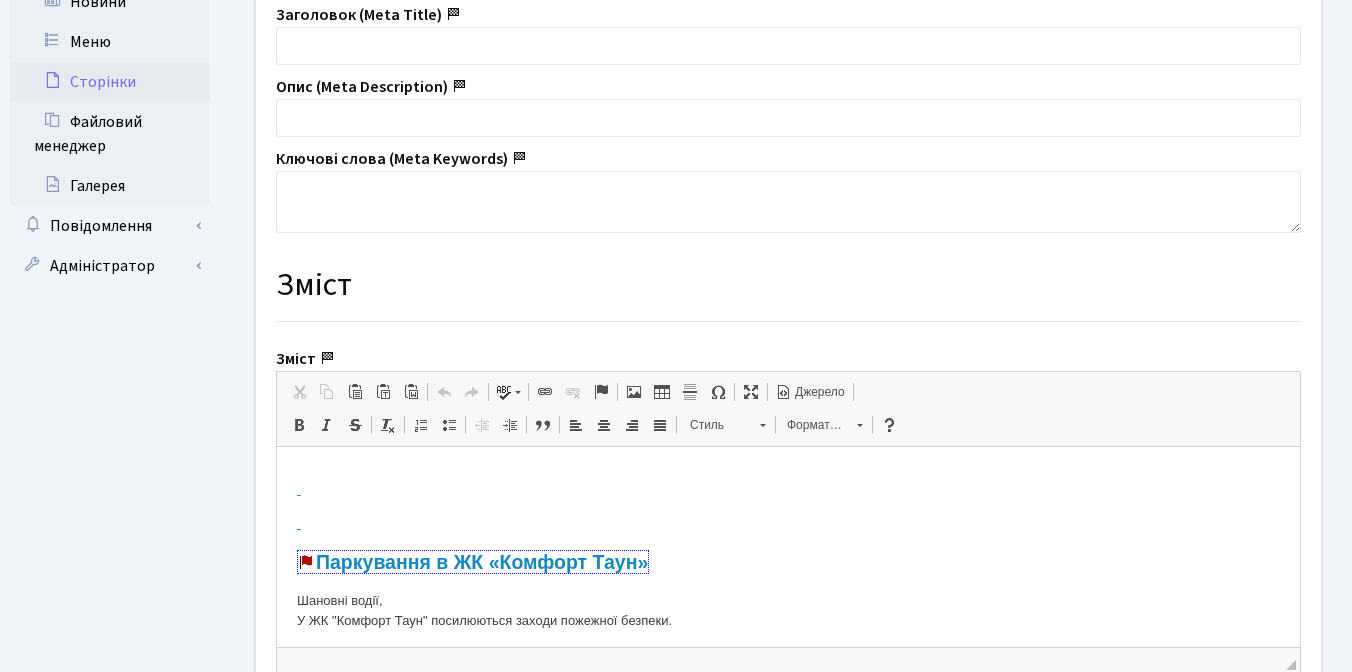click at bounding box center [788, 524] 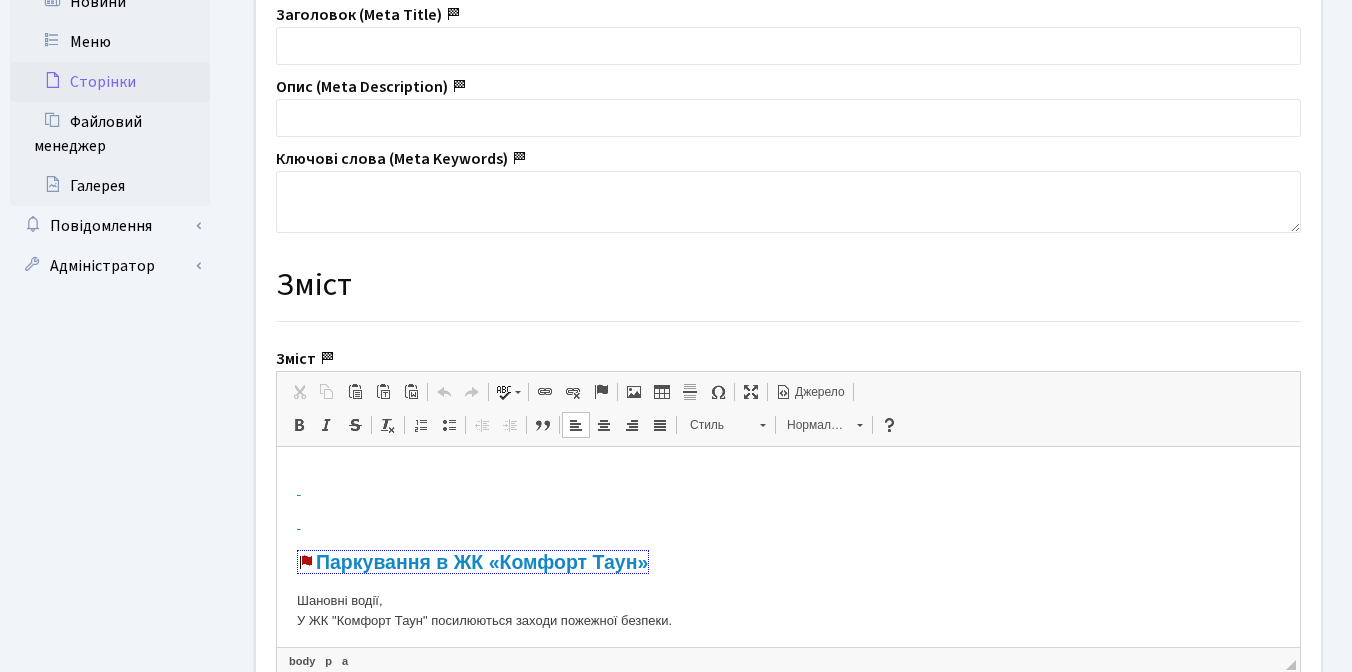 type 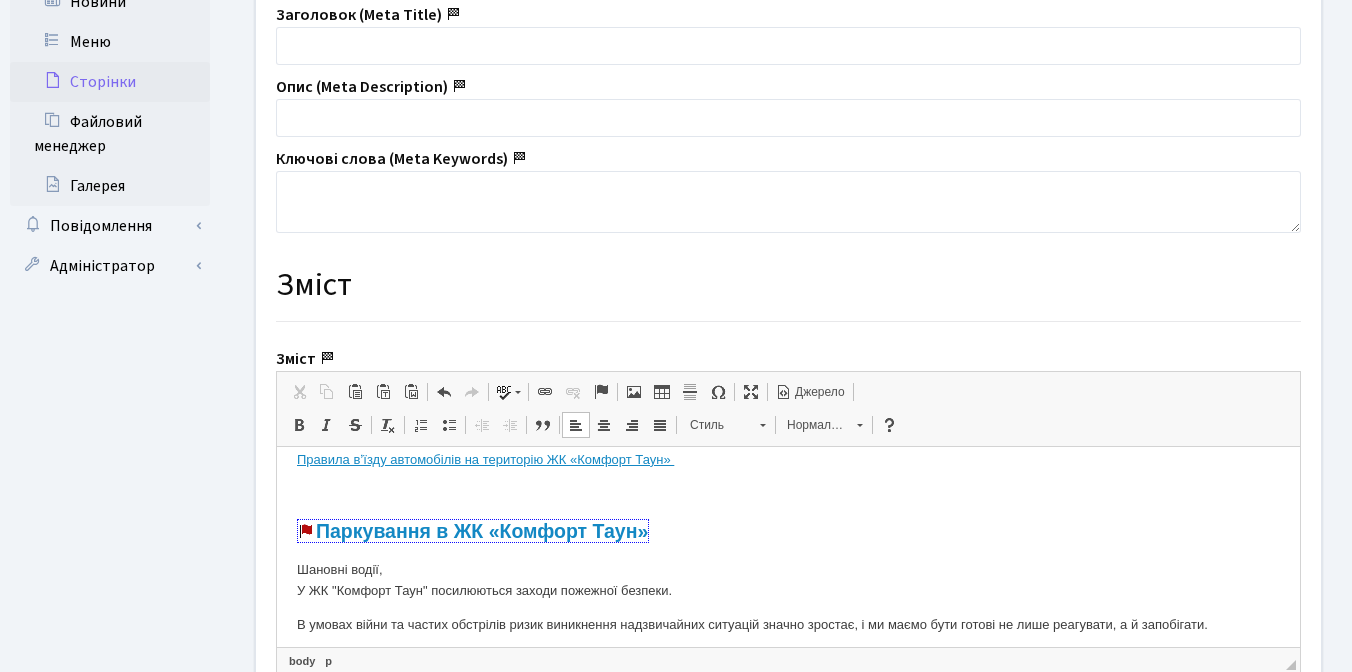 scroll, scrollTop: 0, scrollLeft: 0, axis: both 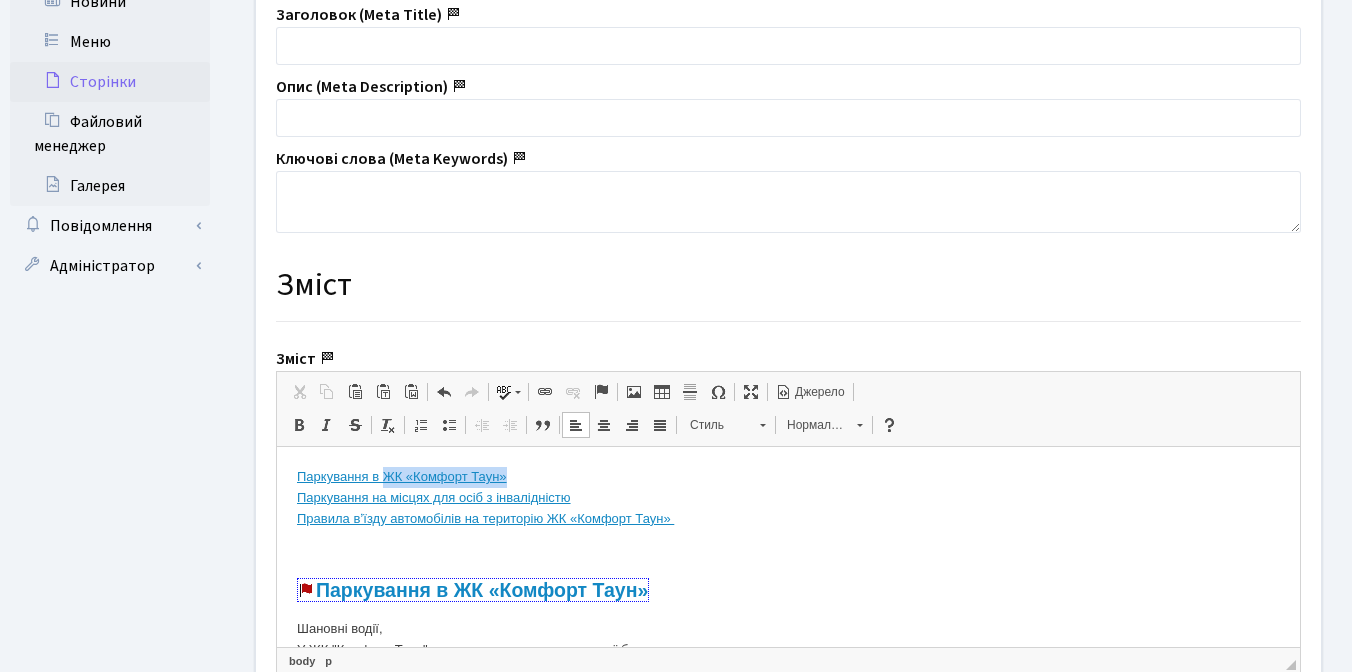 drag, startPoint x: 387, startPoint y: 474, endPoint x: 519, endPoint y: 471, distance: 132.03409 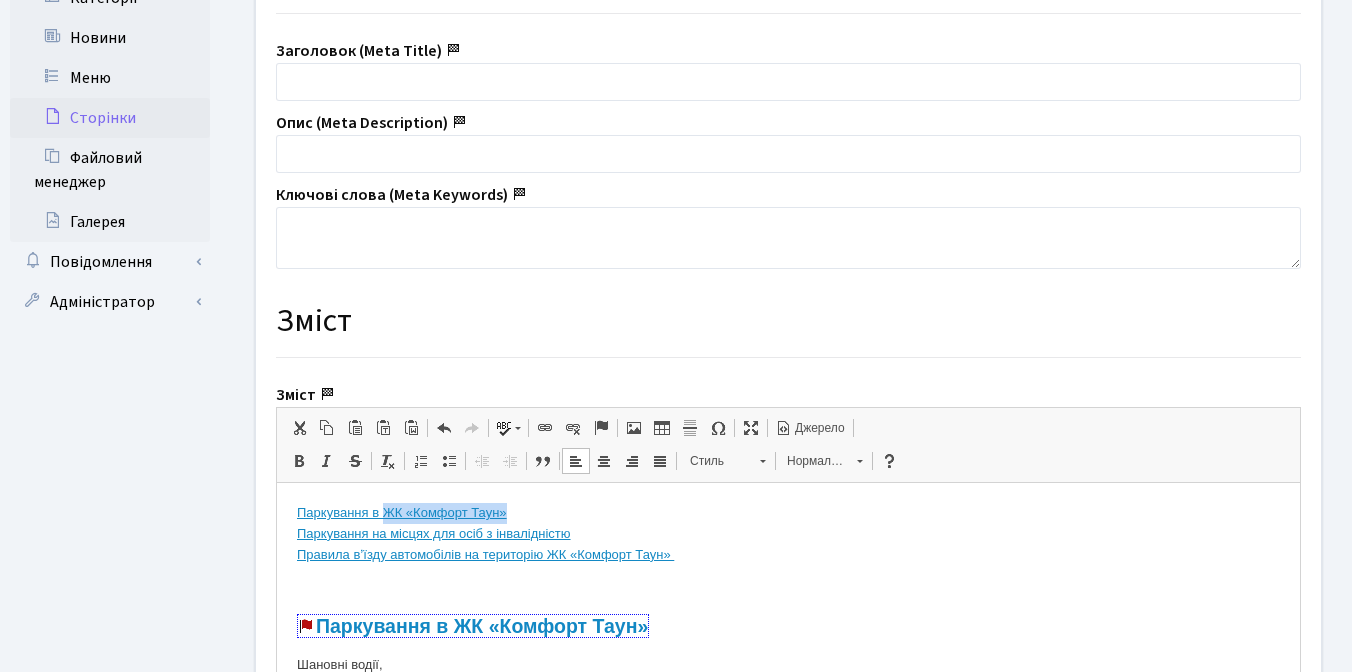 scroll, scrollTop: 371, scrollLeft: 0, axis: vertical 